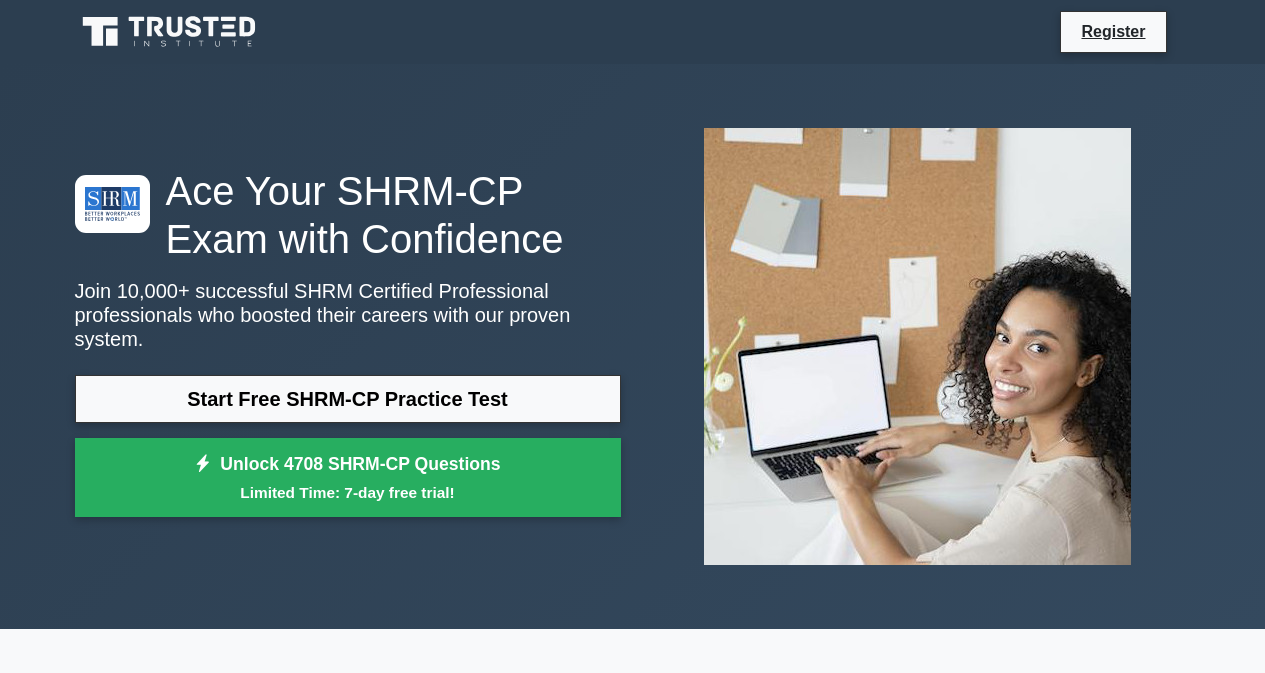 scroll, scrollTop: 0, scrollLeft: 0, axis: both 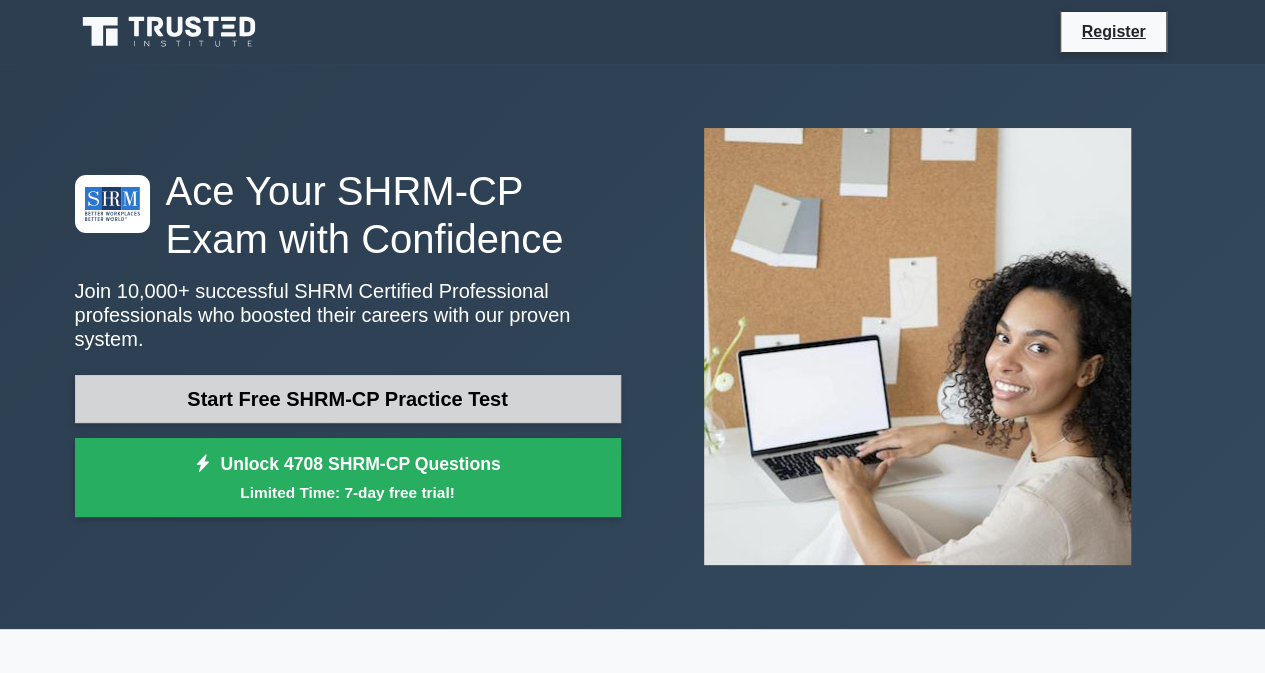 click on "Start Free SHRM-CP Practice Test" at bounding box center (348, 399) 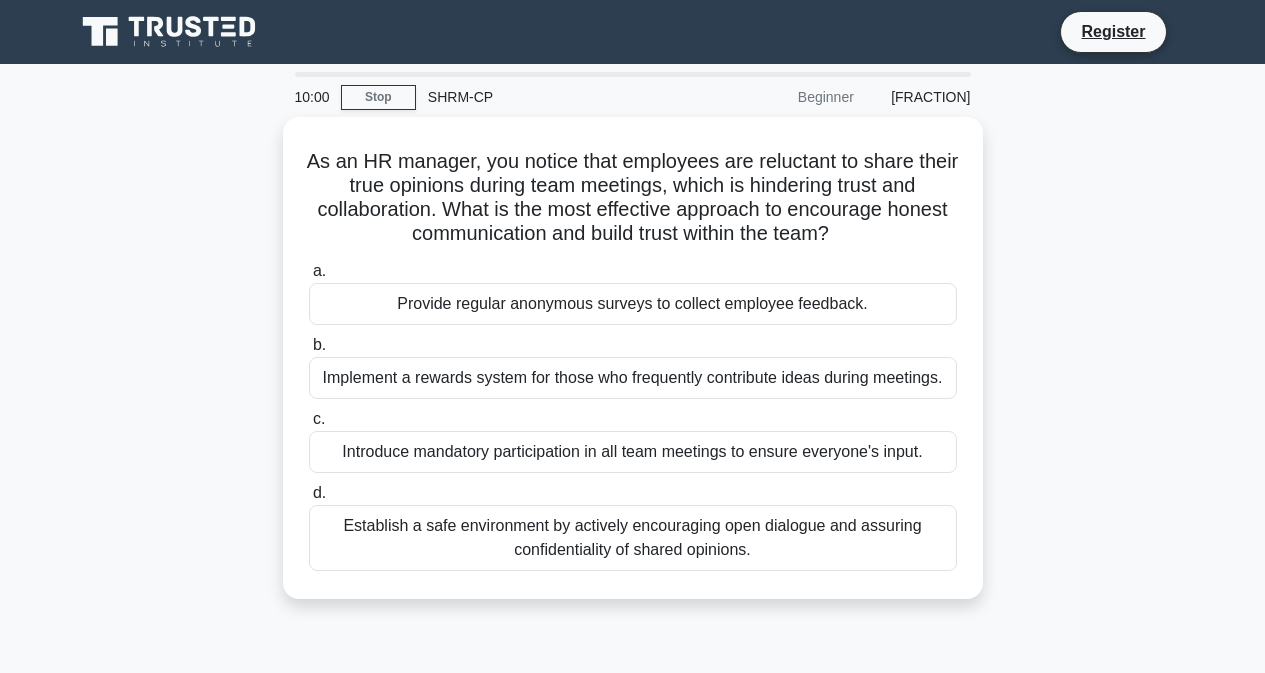 scroll, scrollTop: 0, scrollLeft: 0, axis: both 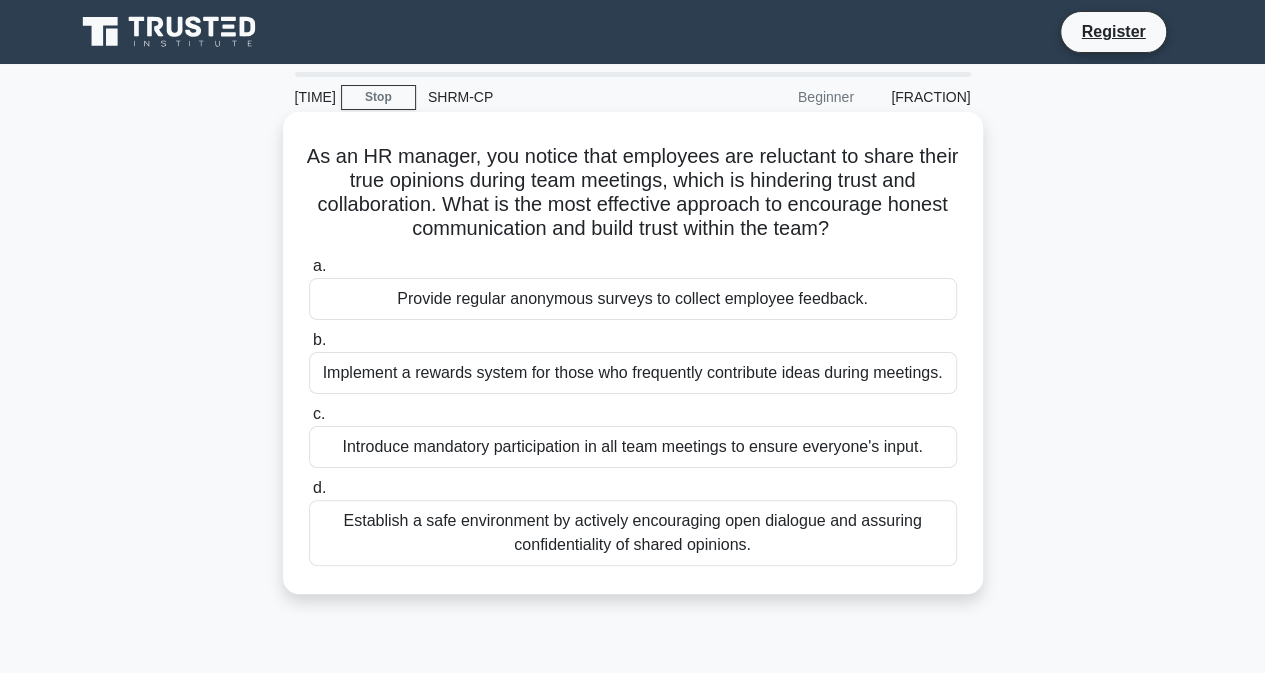 click on "Establish a safe environment by actively encouraging open dialogue and assuring confidentiality of shared opinions." at bounding box center [633, 533] 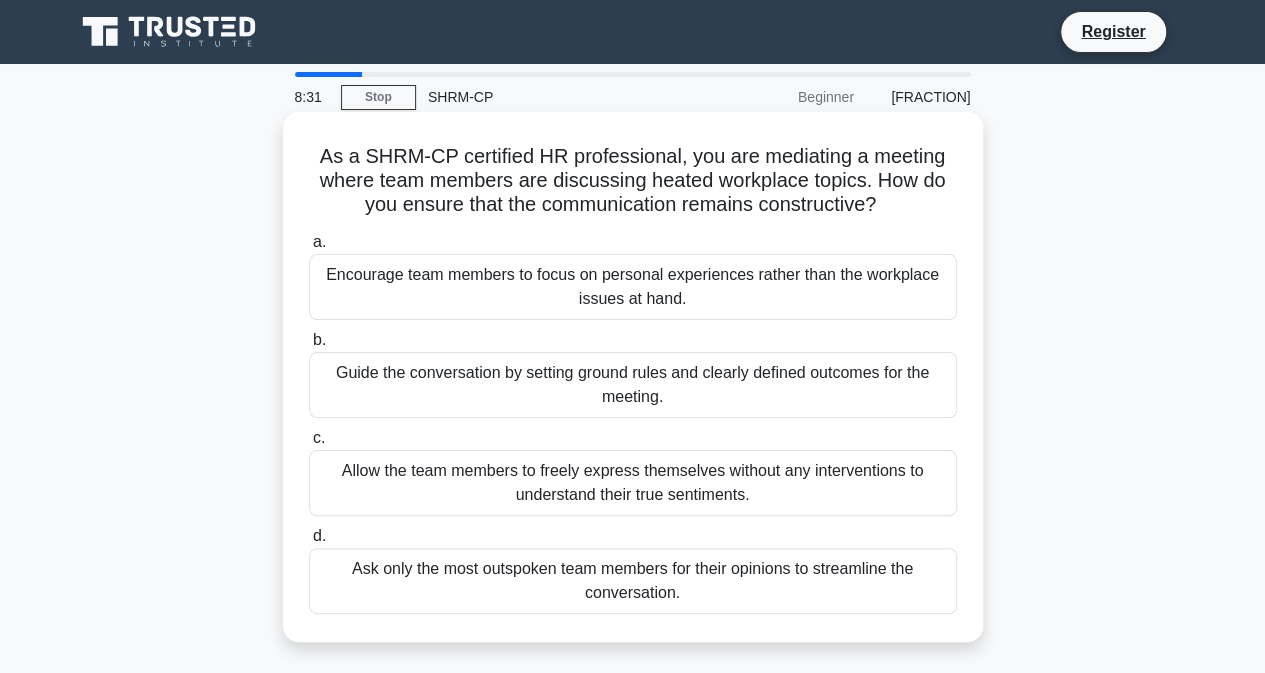 click on "Guide the conversation by setting ground rules and clearly defined outcomes for the meeting." at bounding box center [633, 385] 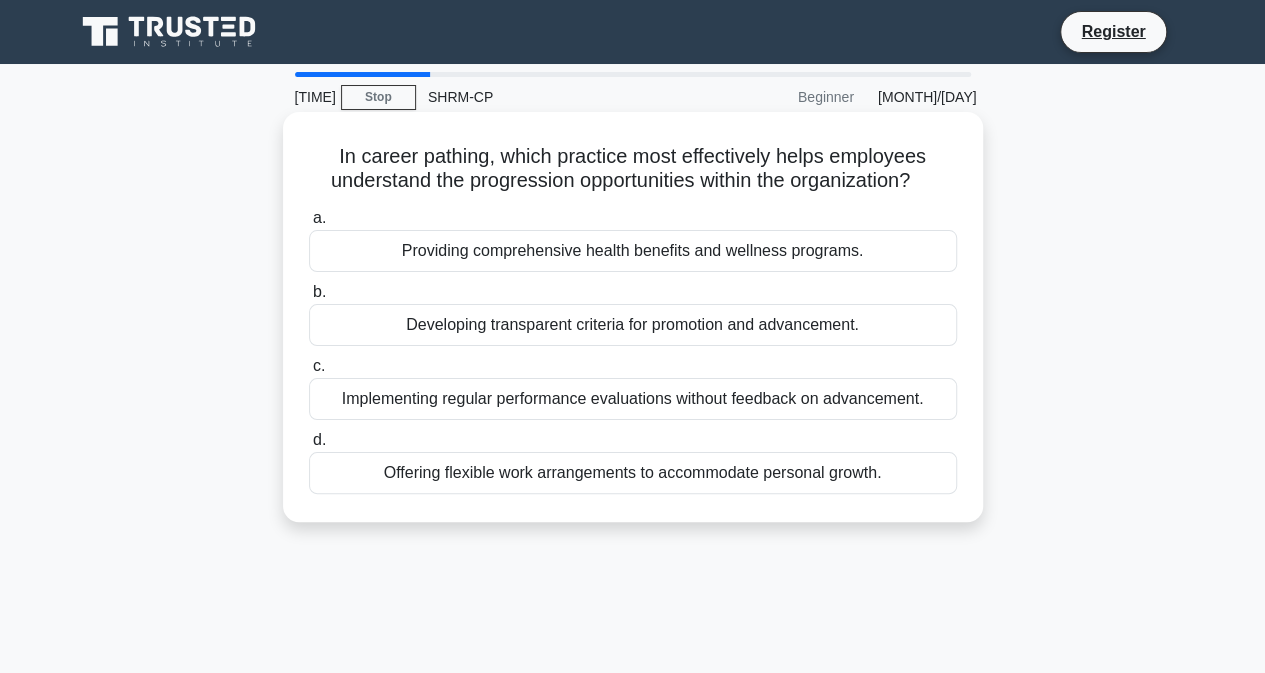 click on "Developing transparent criteria for promotion and advancement." at bounding box center (633, 325) 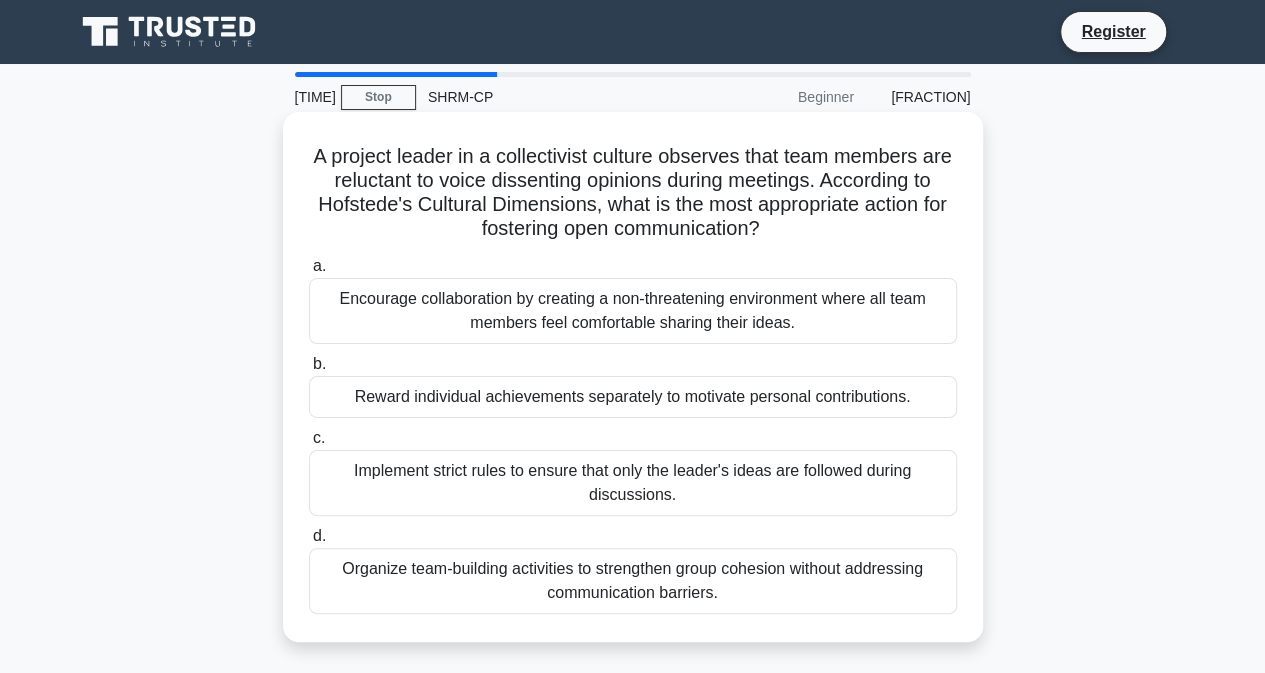 click on "Encourage collaboration by creating a non-threatening environment where all team members feel comfortable sharing their ideas." at bounding box center [633, 311] 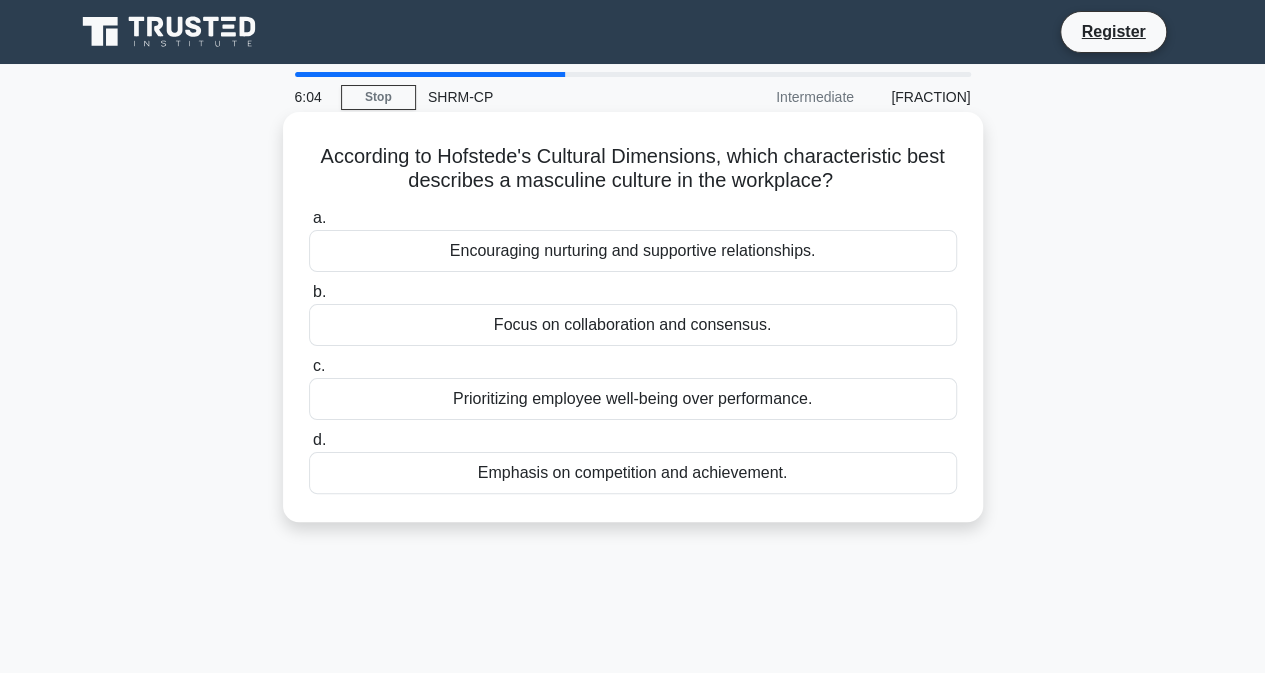 click on "Encouraging nurturing and supportive relationships." at bounding box center [633, 251] 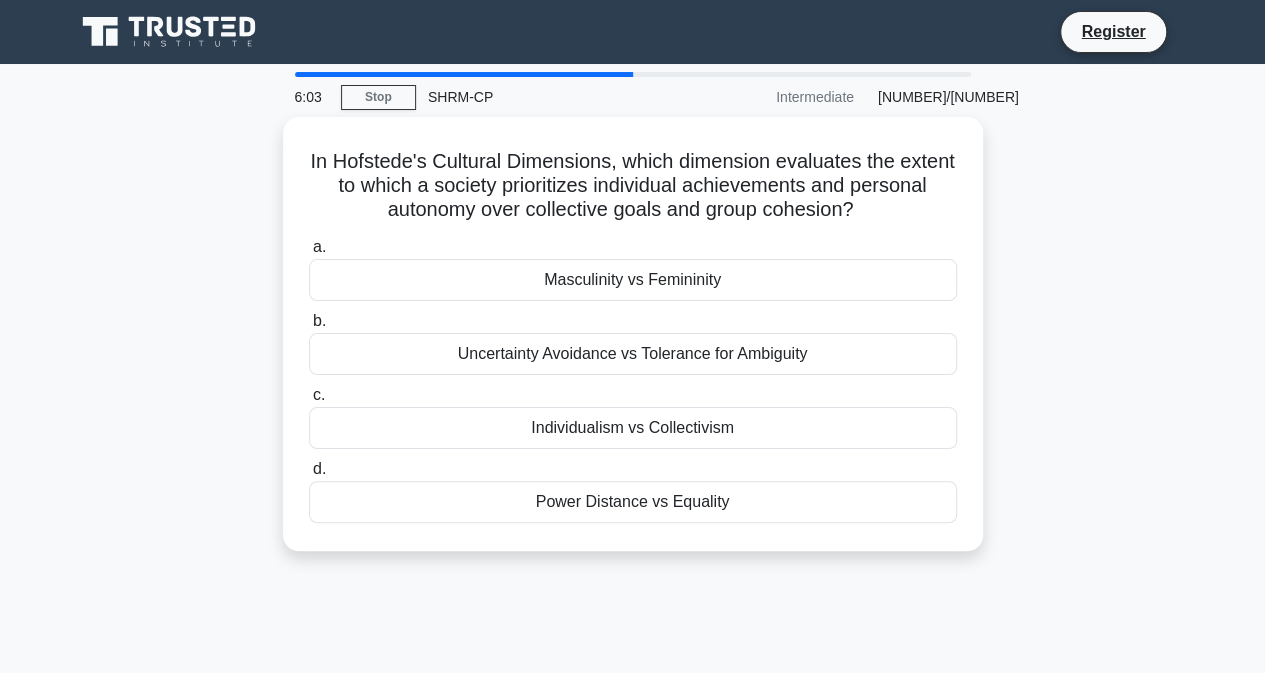 click on "Masculinity vs Femininity" at bounding box center [633, 280] 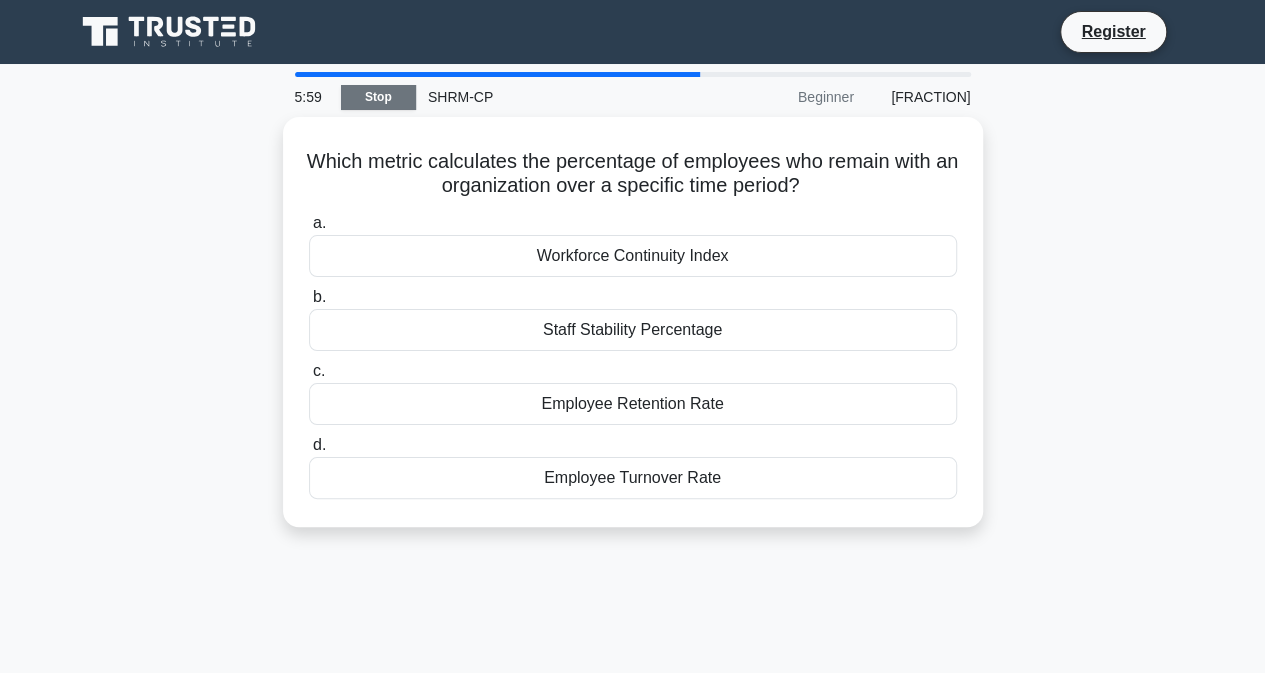 click on "Stop" at bounding box center [378, 97] 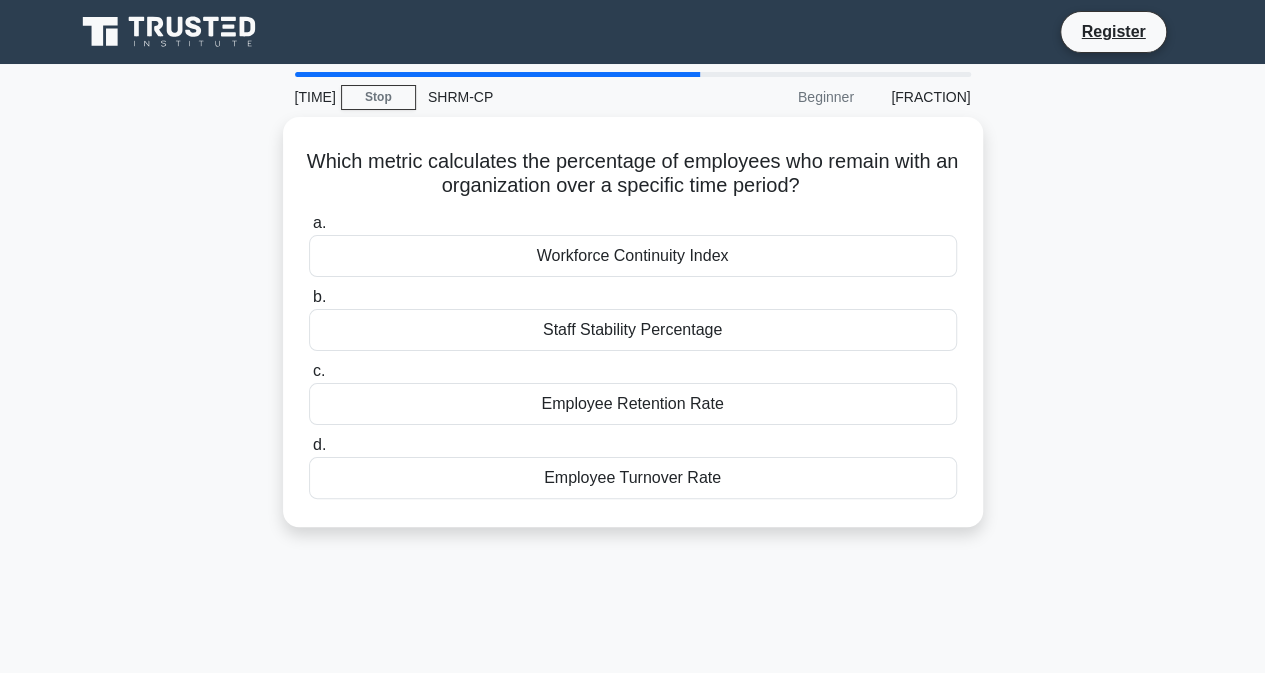 click at bounding box center [498, 74] 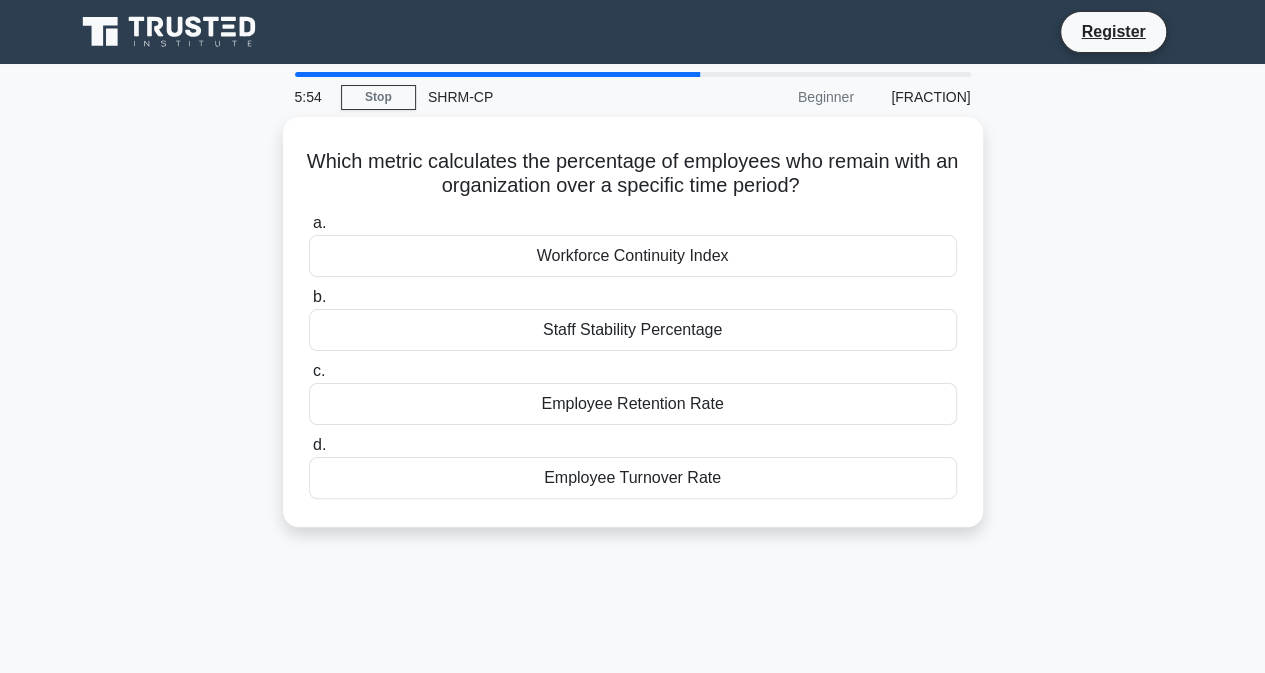 click at bounding box center (498, 74) 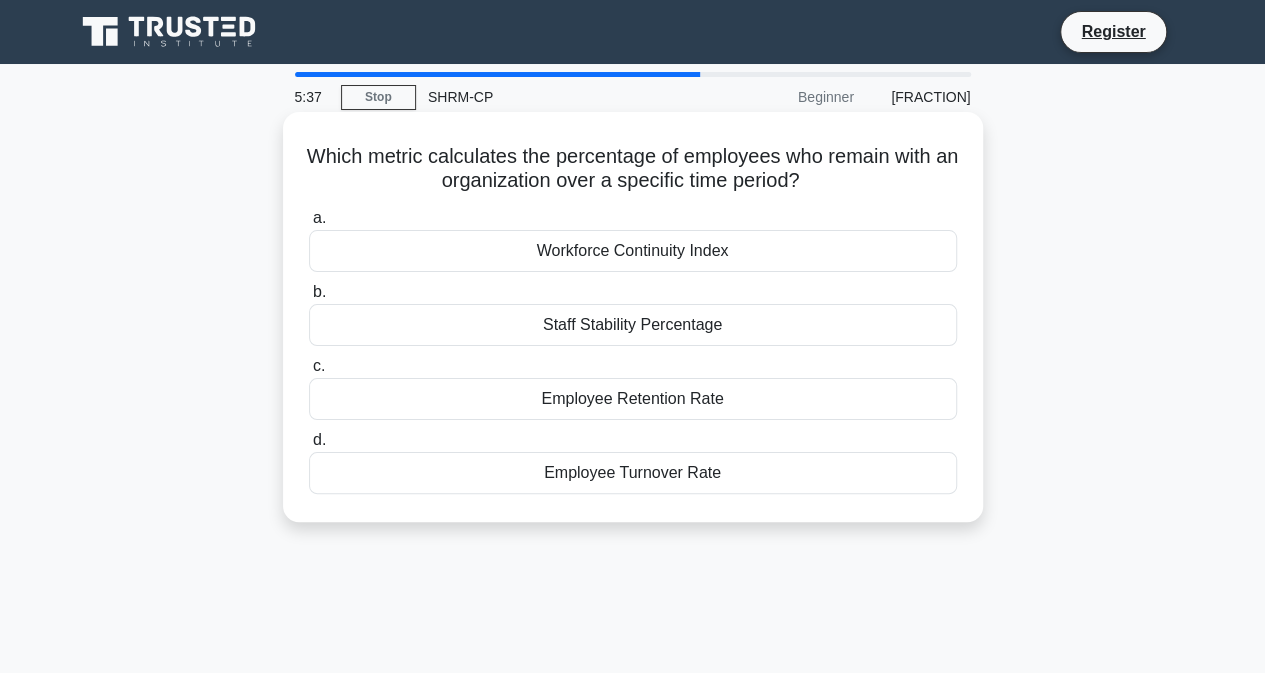 click on "Workforce Continuity Index" at bounding box center [633, 251] 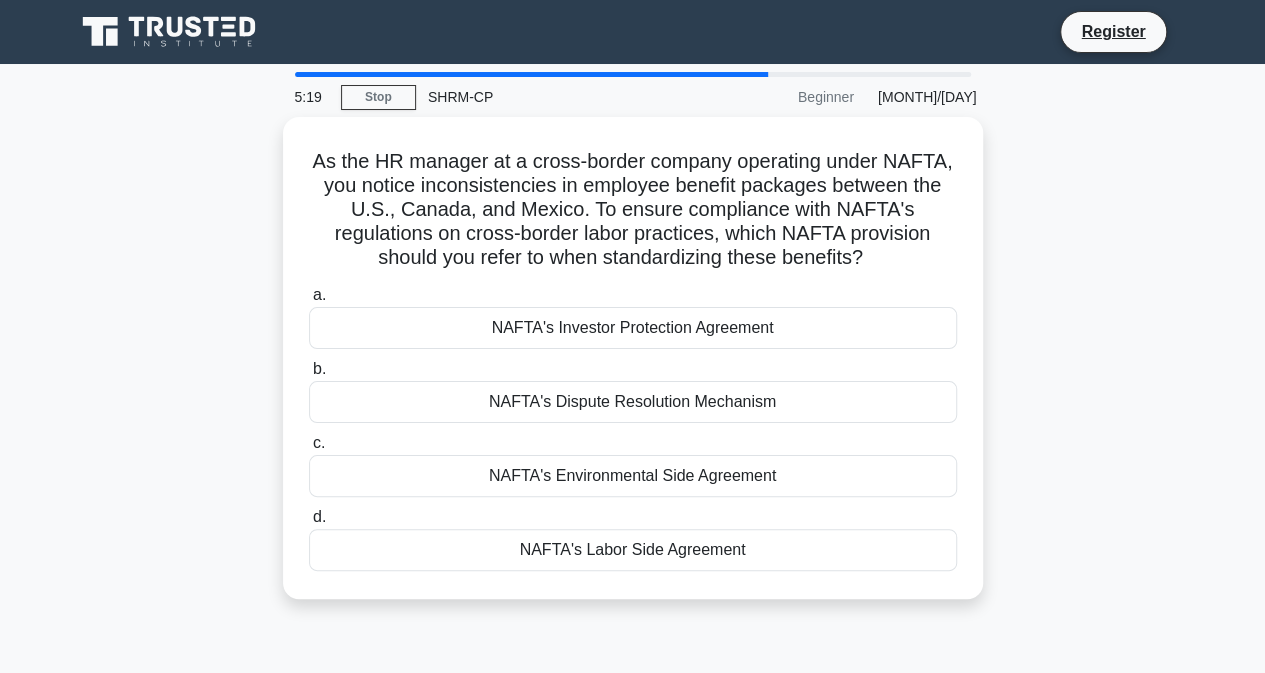 click on "As the HR manager at a cross-border company operating under NAFTA, you notice inconsistencies in employee benefit packages between the U.S., Canada, and Mexico. To ensure compliance with NAFTA's regulations on cross-border labor practices, which NAFTA provision should you refer to when standardizing these benefits?
.spinner_0XTQ{transform-origin:center;animation:spinner_y6GP .75s linear infinite}@keyframes spinner_y6GP{100%{transform:rotate(360deg)}}" at bounding box center [633, 210] 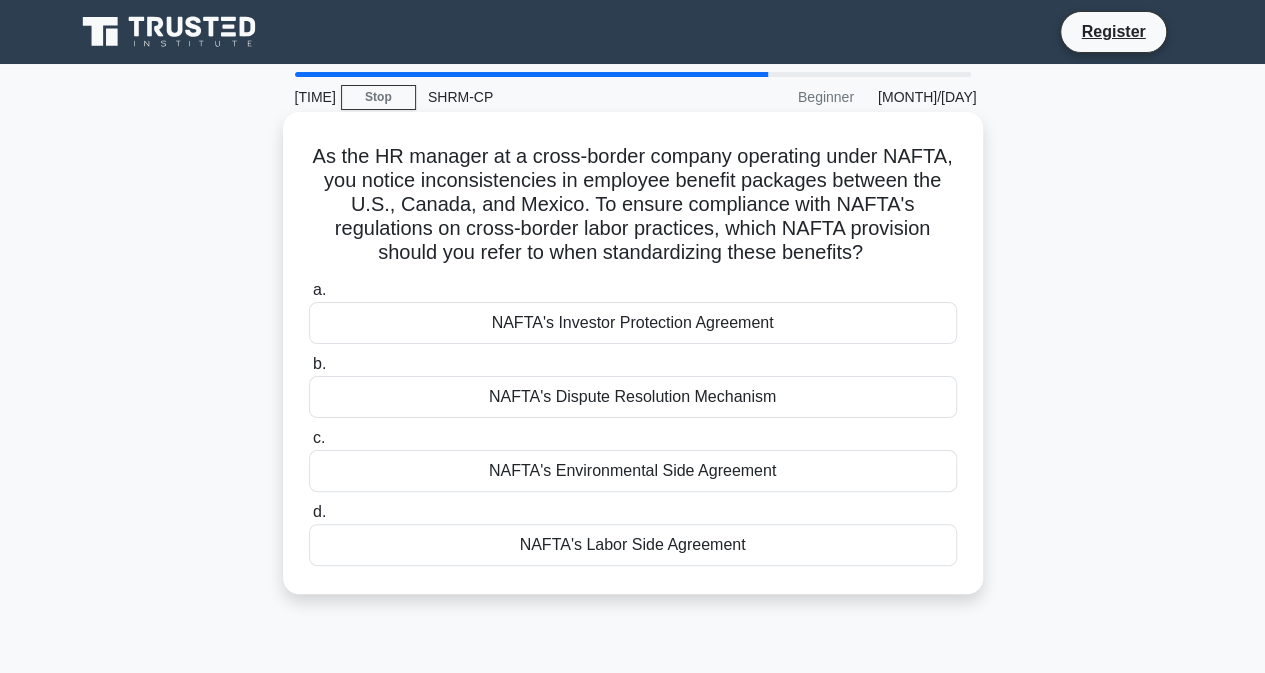 click on "NAFTA's Labor Side Agreement" at bounding box center [633, 545] 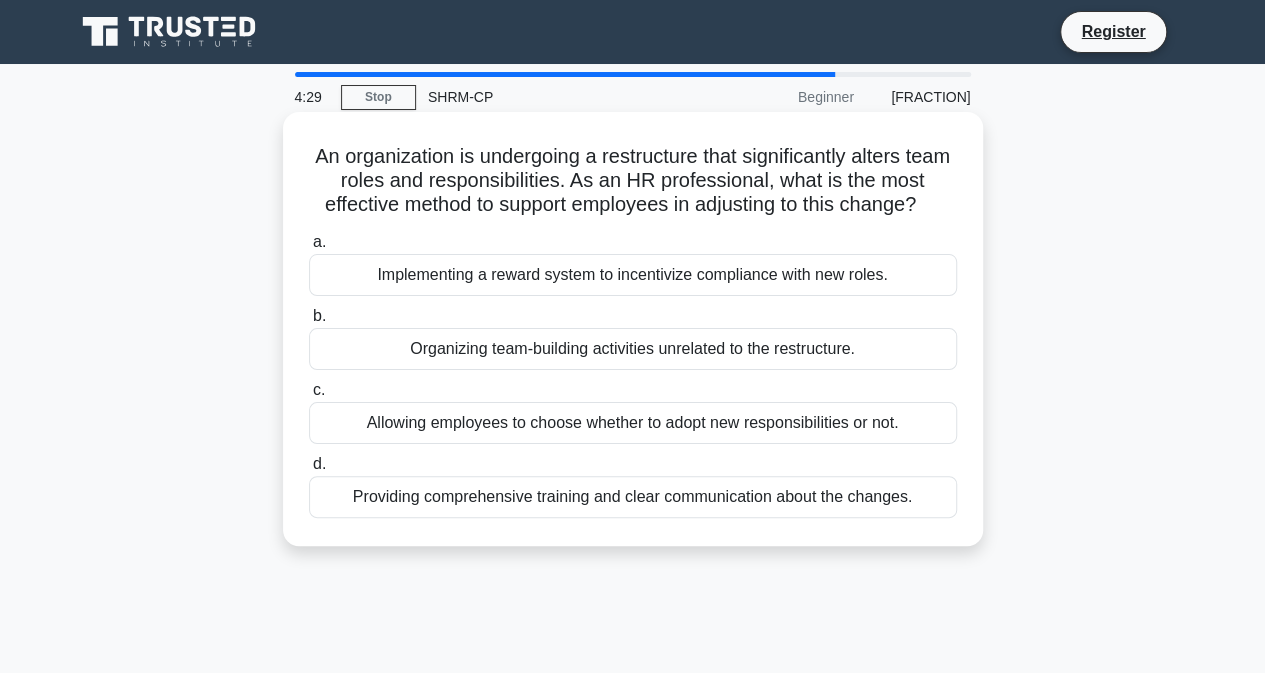 click on "Implementing a reward system to incentivize compliance with new roles." at bounding box center [633, 275] 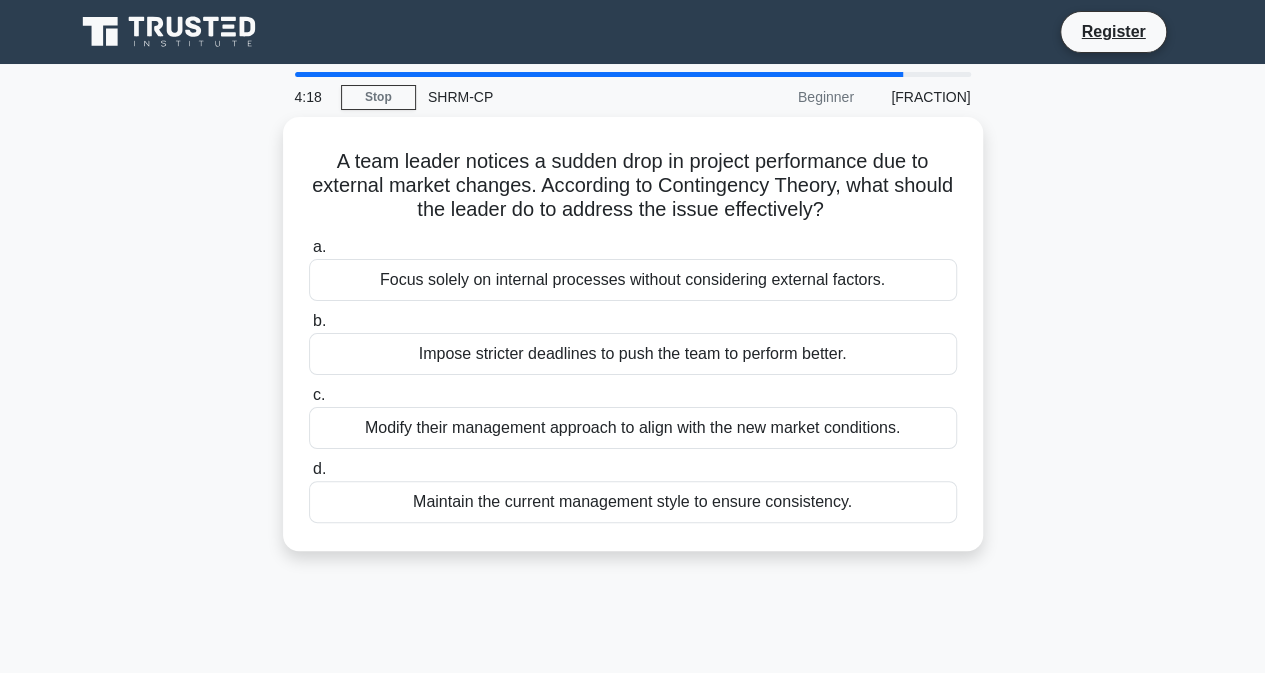 click at bounding box center (599, 74) 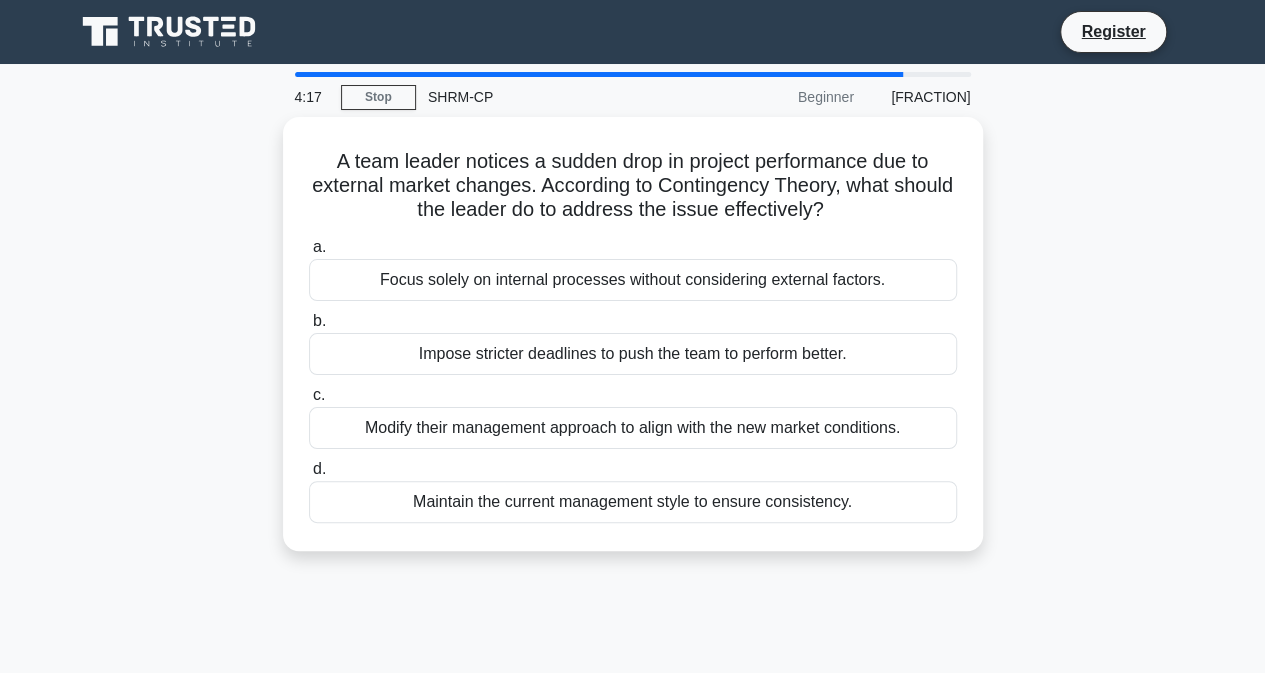 click on "Beginner" at bounding box center (778, 97) 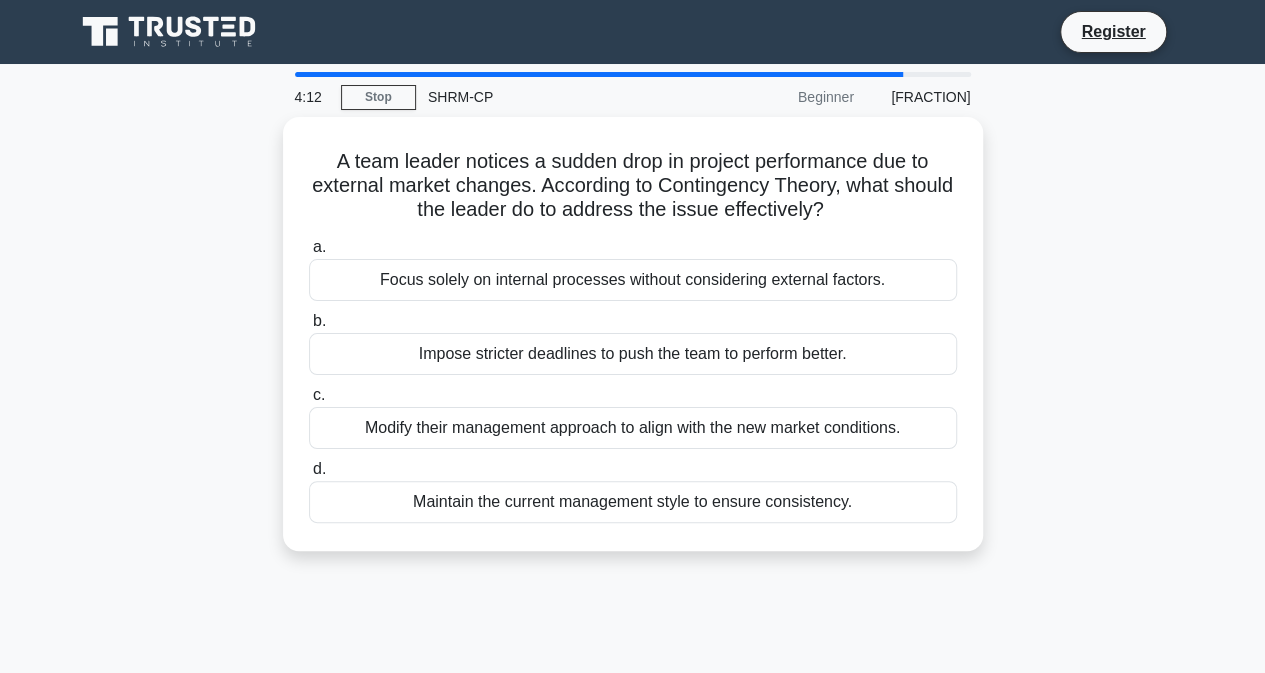 scroll, scrollTop: 407, scrollLeft: 0, axis: vertical 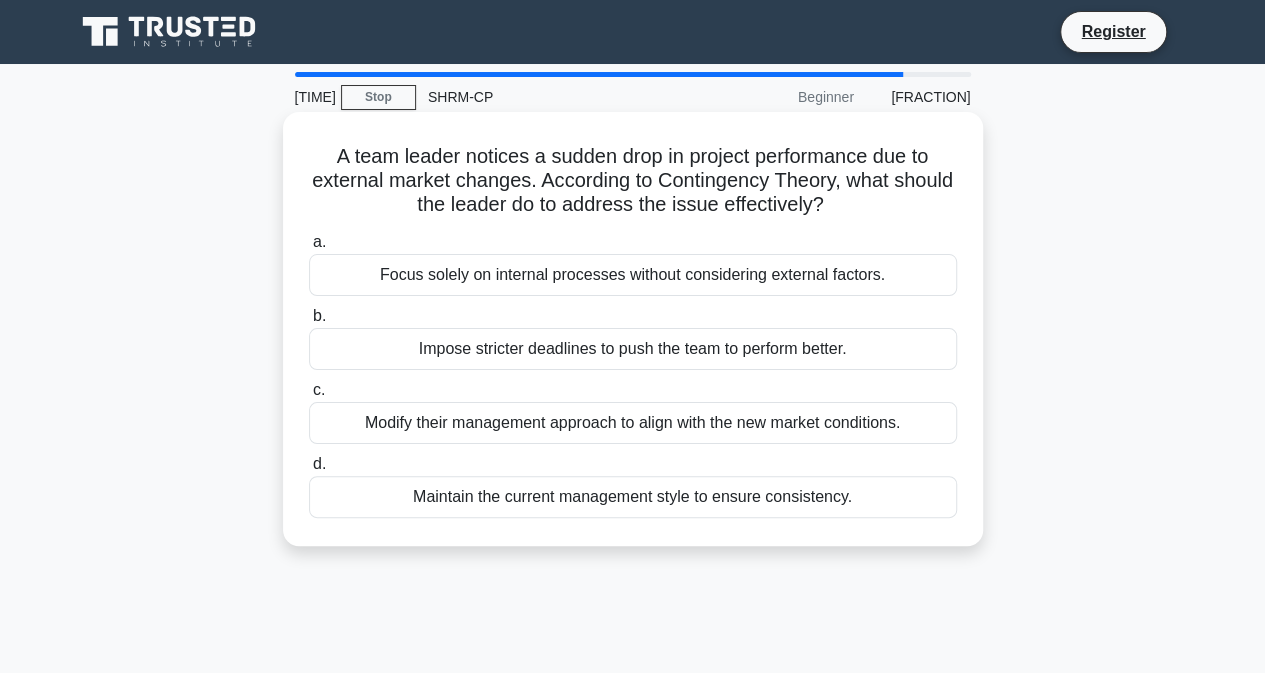 click on "Modify their management approach to align with the new market conditions." at bounding box center (633, 423) 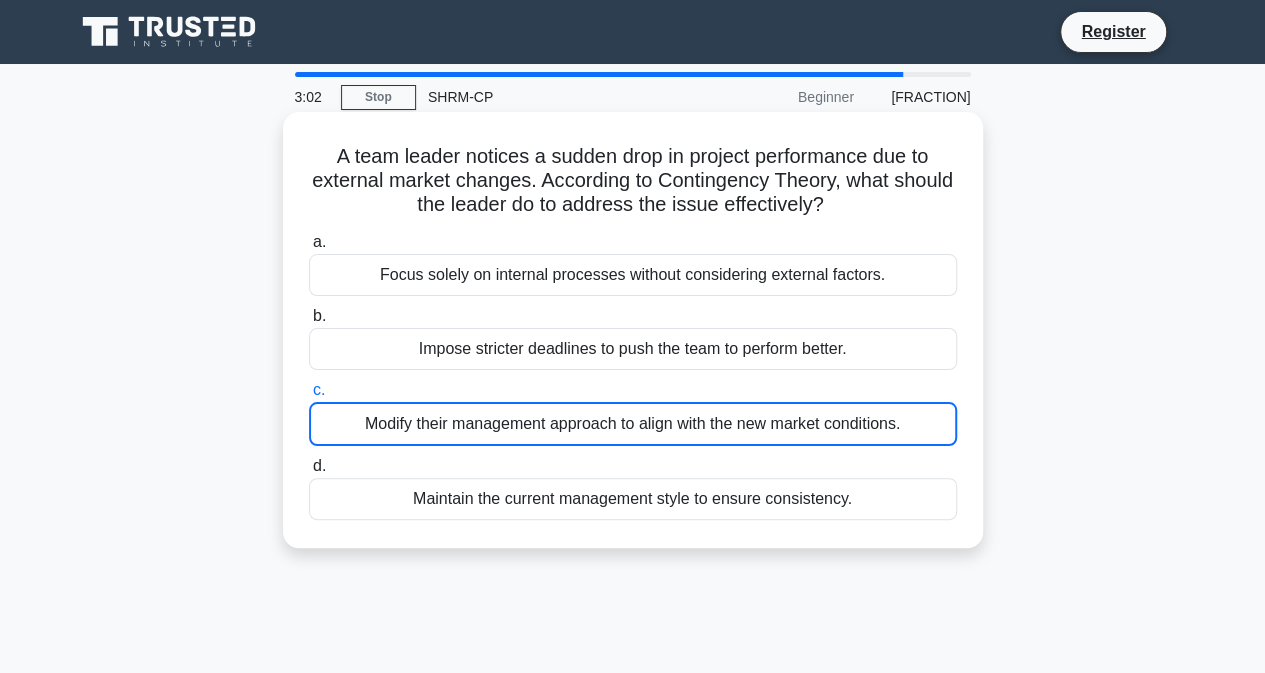 click on "Modify their management approach to align with the new market conditions." at bounding box center (633, 424) 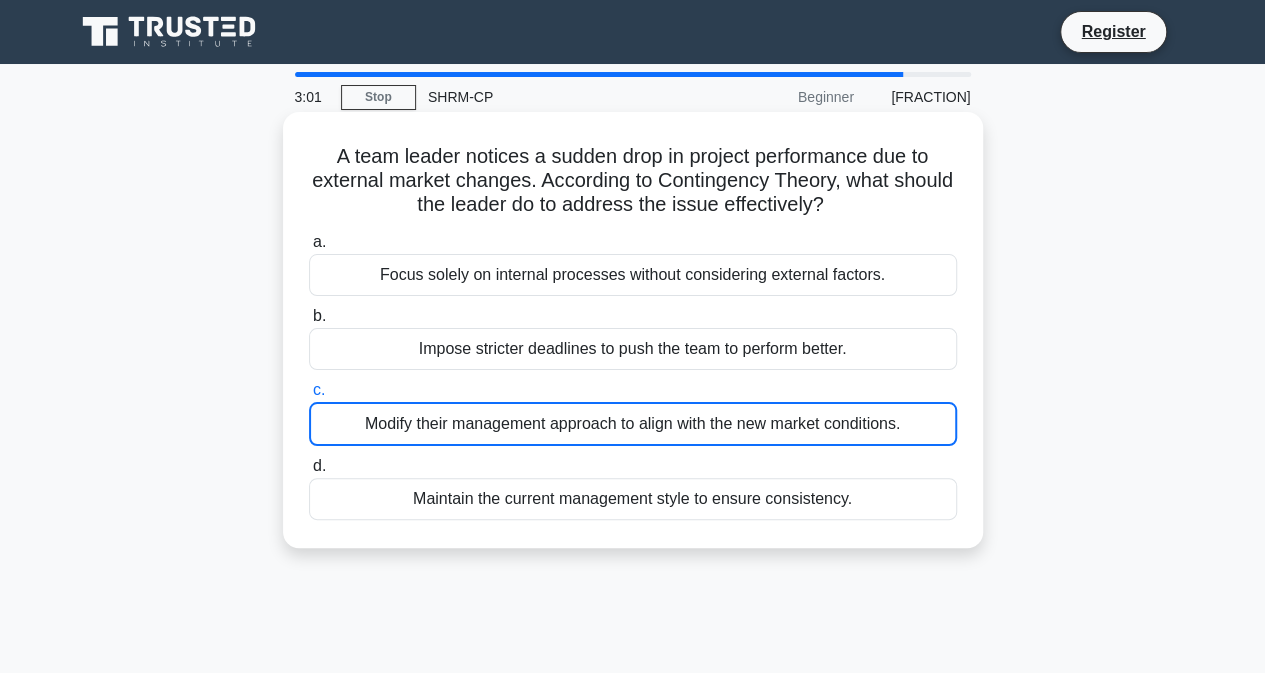 click on "Modify their management approach to align with the new market conditions." at bounding box center (633, 424) 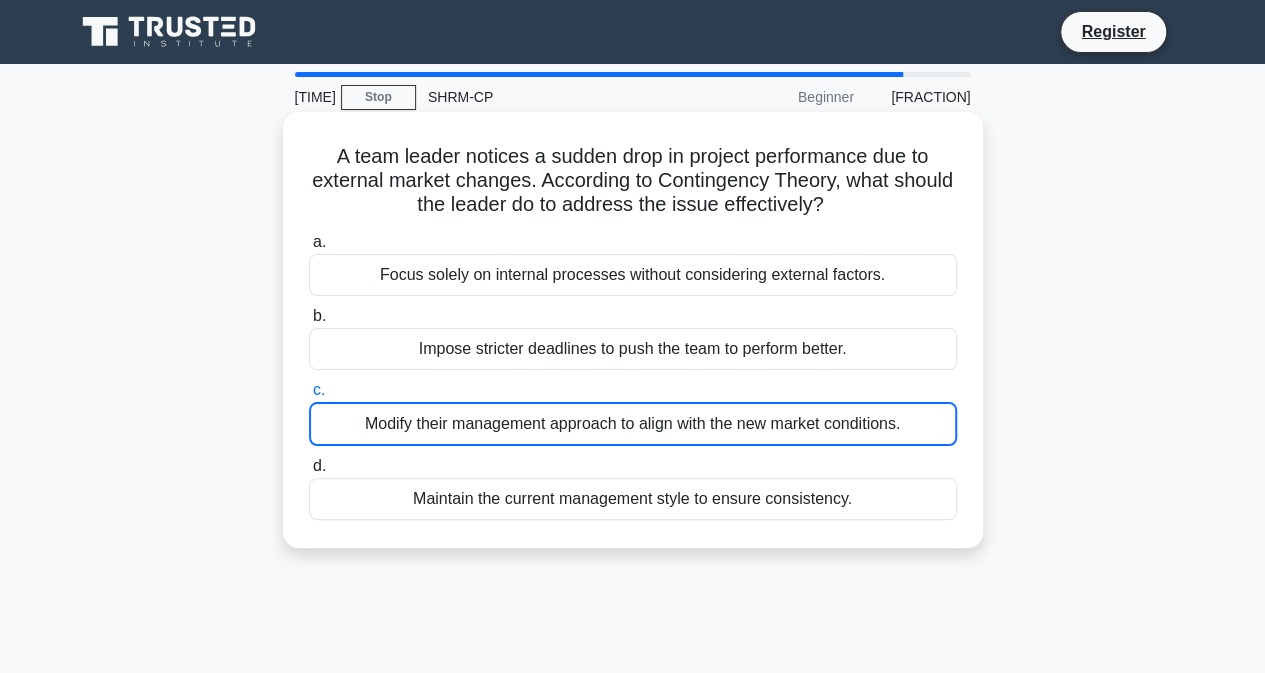 click on "d.
Maintain the current management style to ensure consistency." at bounding box center (633, 487) 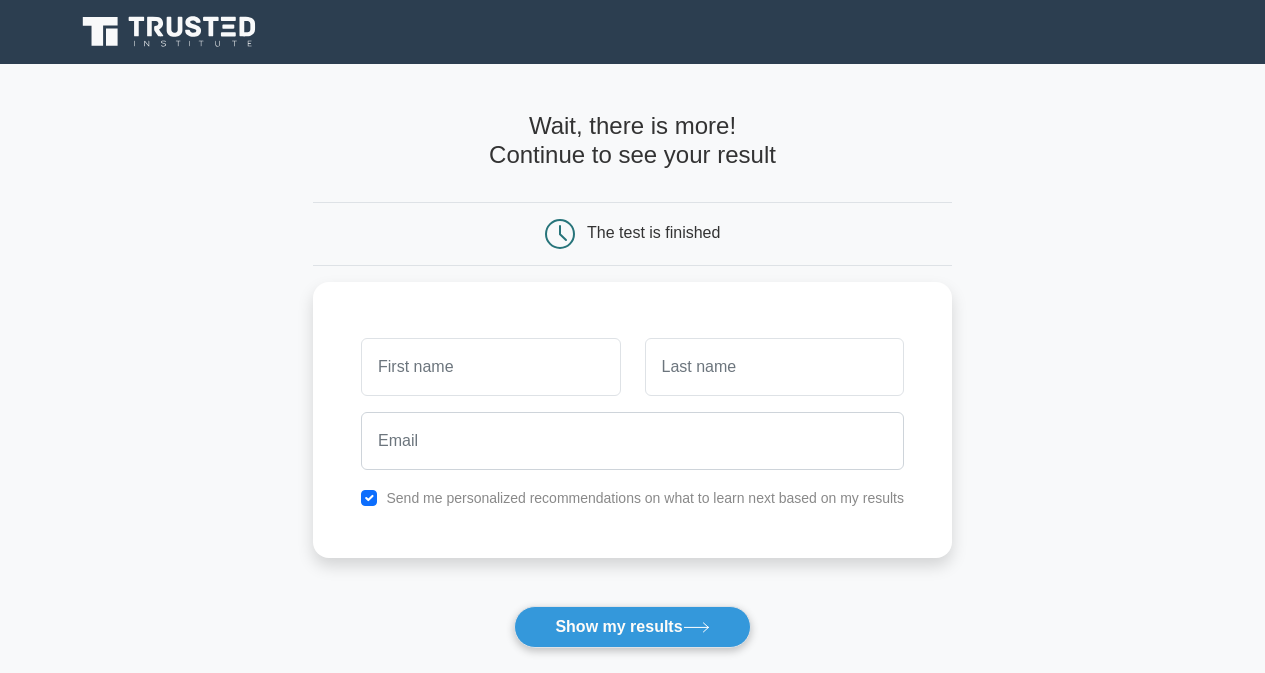 scroll, scrollTop: 0, scrollLeft: 0, axis: both 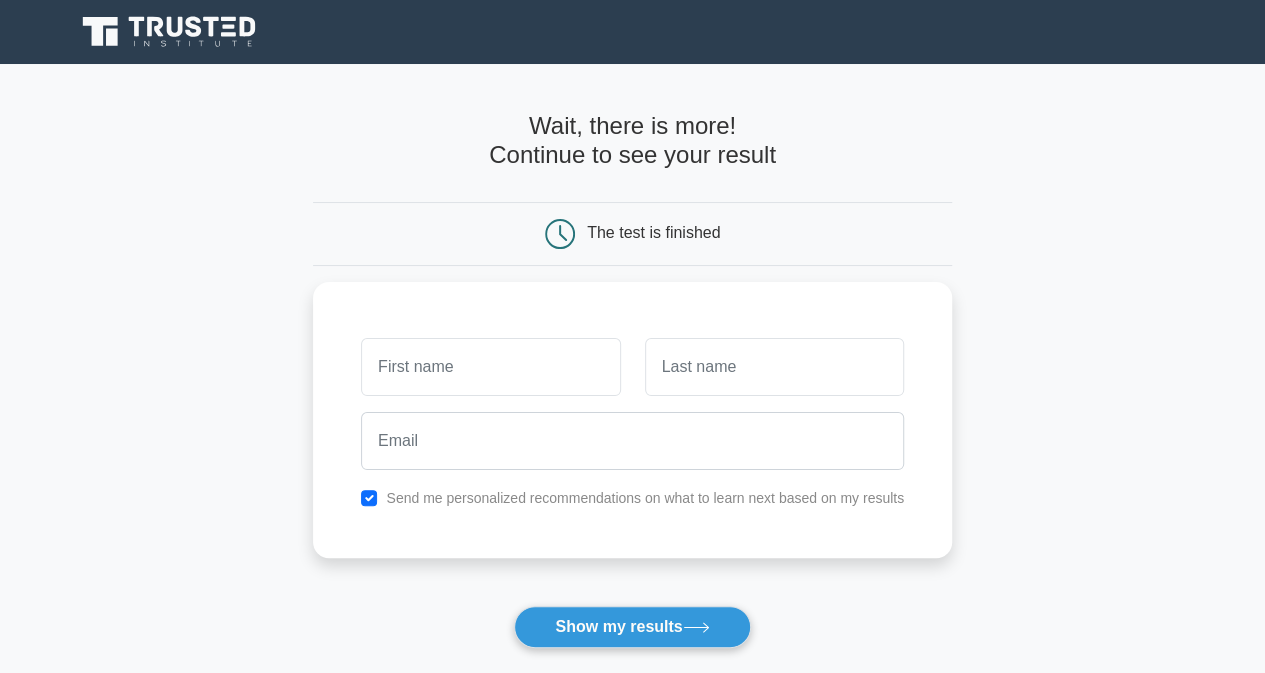click on "Wait, there is more! Continue to see your result
The test is finished
and the" at bounding box center (632, 424) 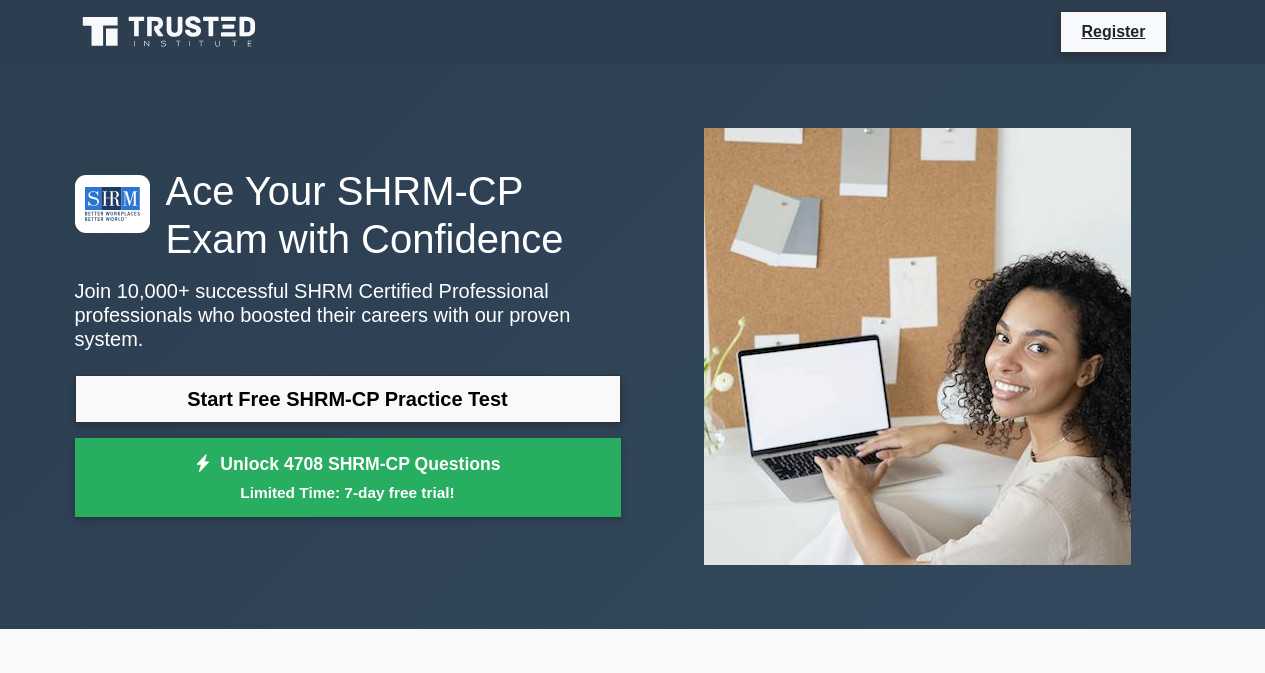 scroll, scrollTop: 0, scrollLeft: 0, axis: both 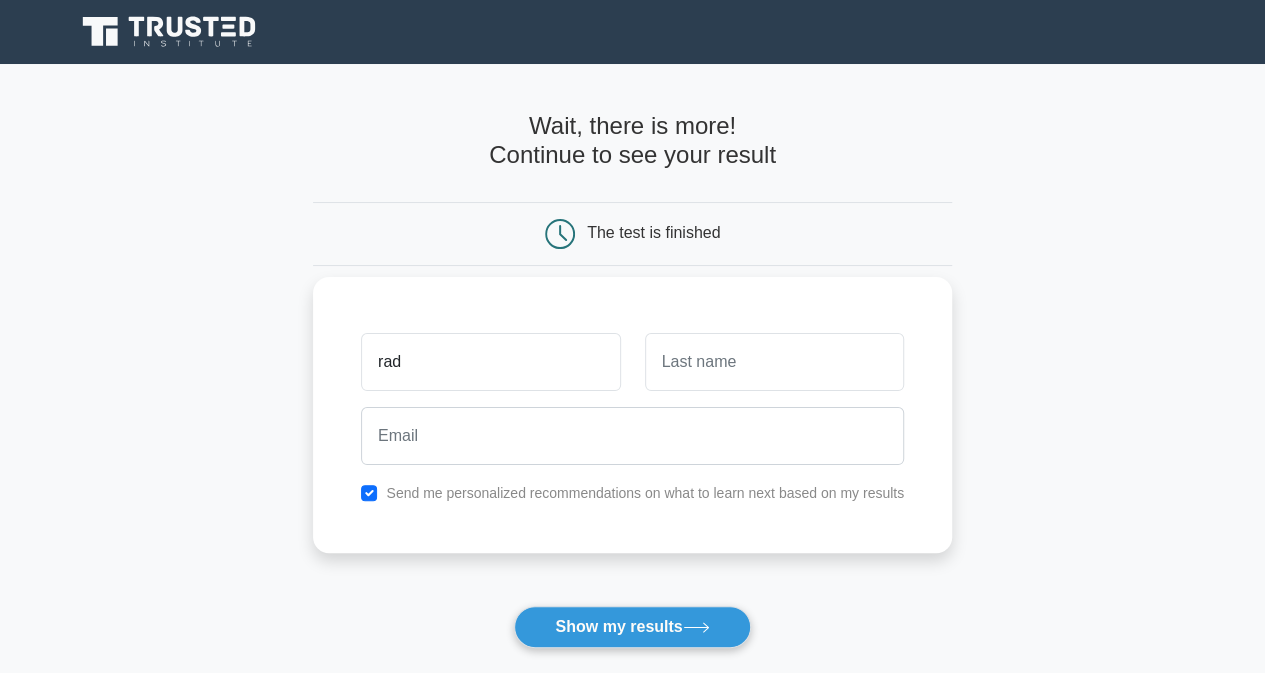 type on "rad" 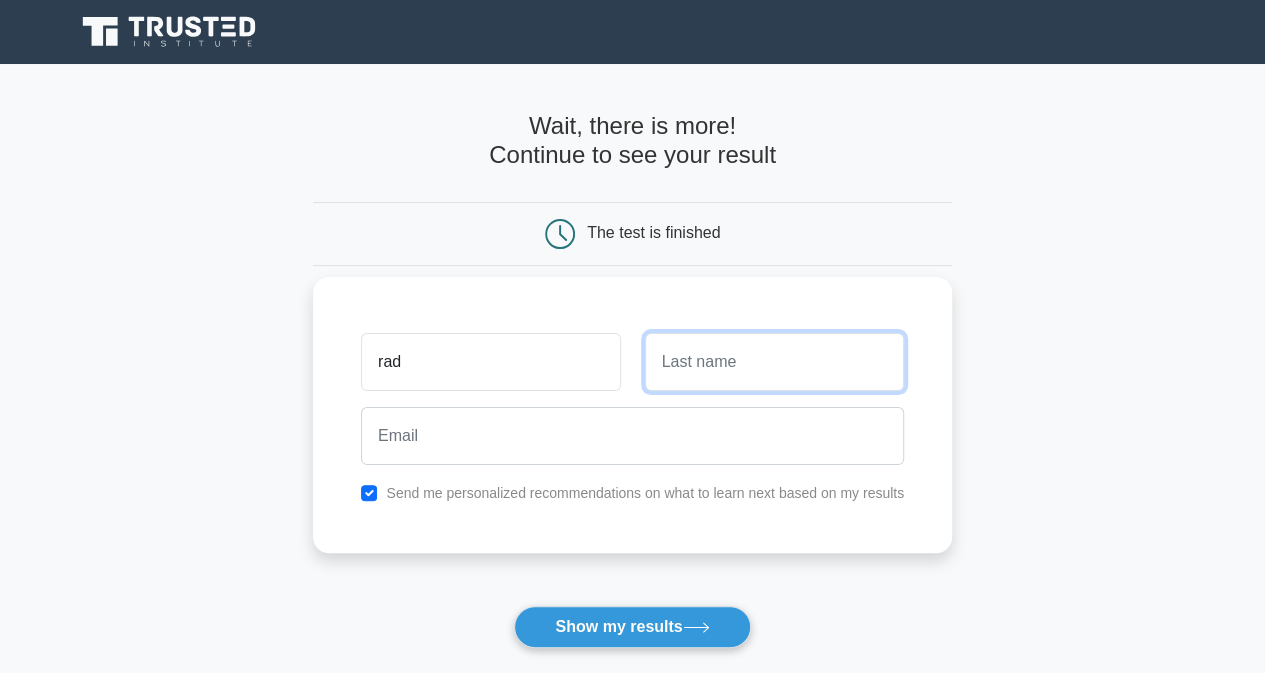 click at bounding box center (774, 362) 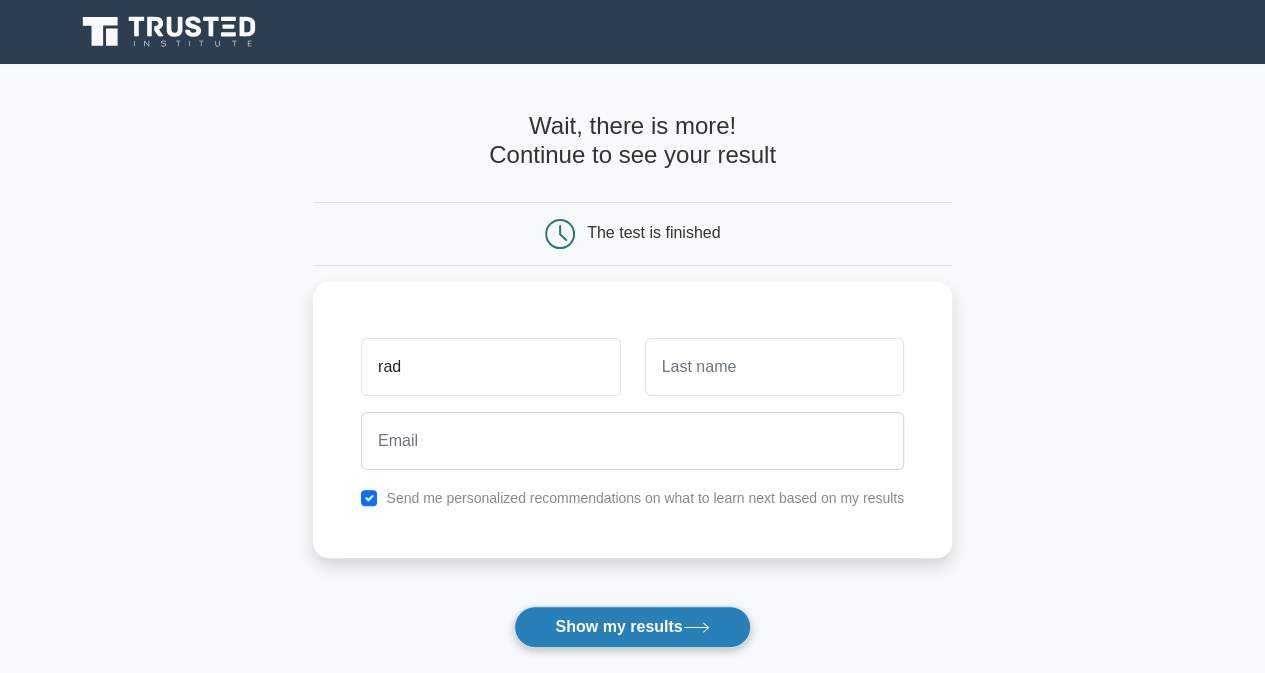 click on "Show my results" at bounding box center (632, 627) 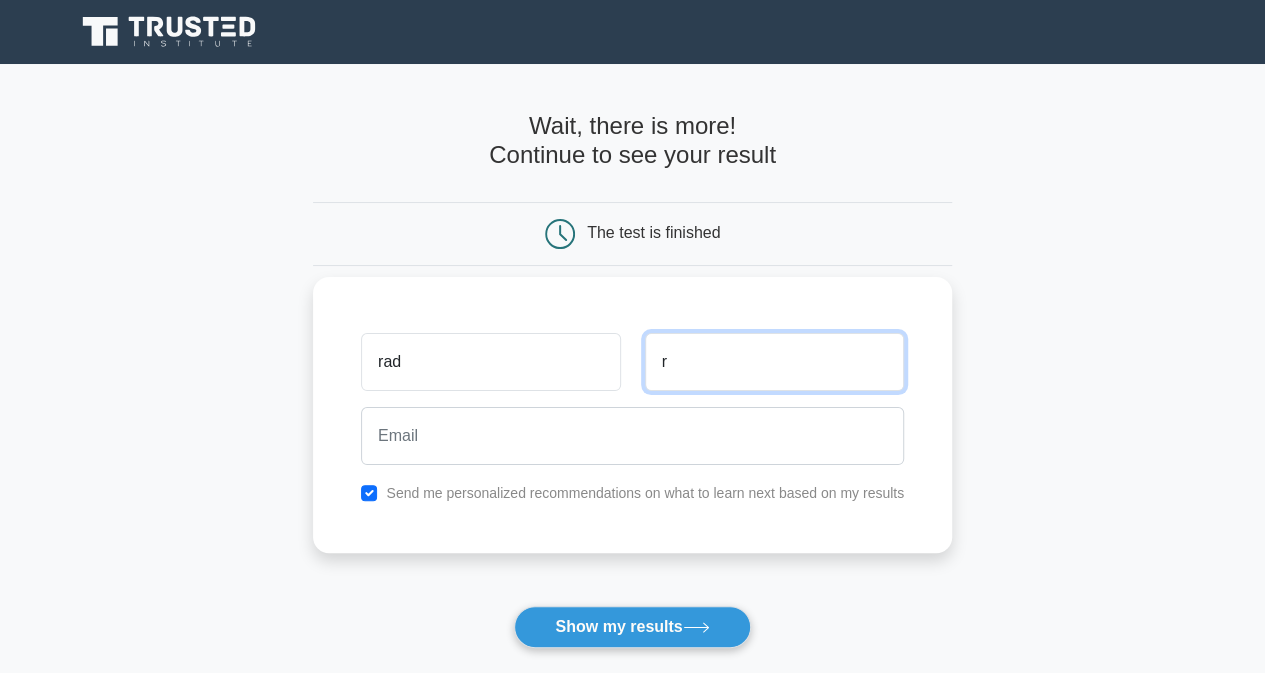 type on "r" 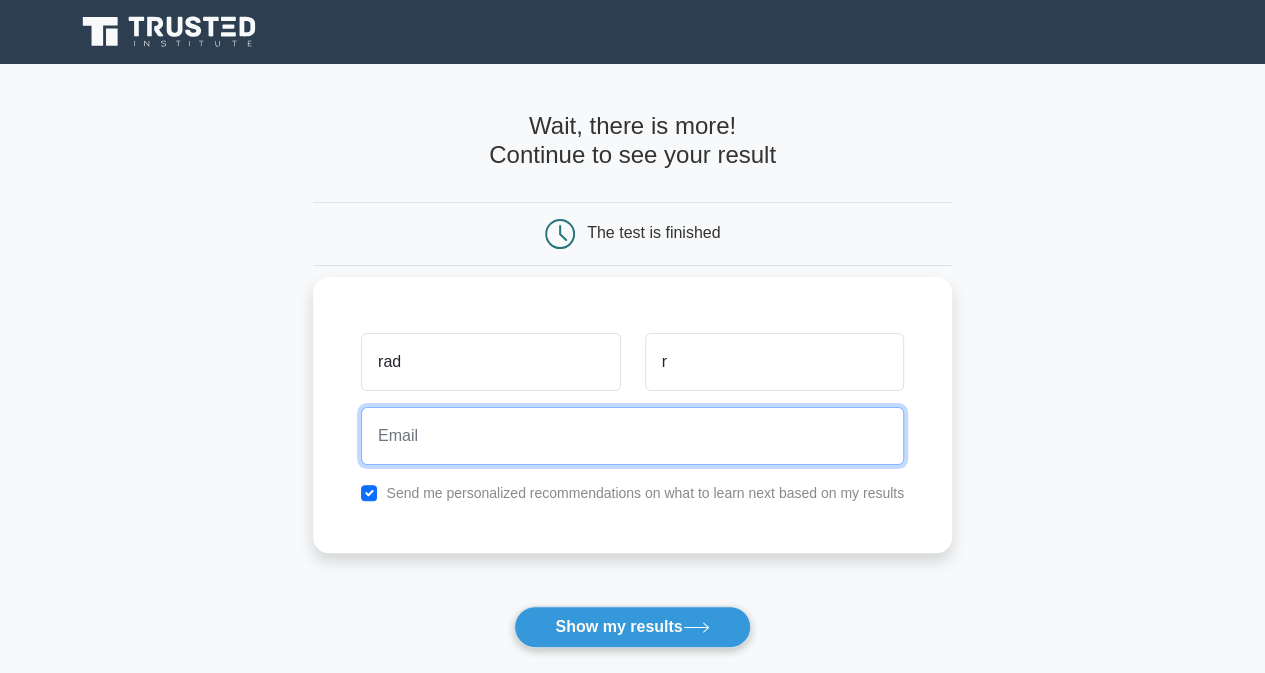click at bounding box center (632, 436) 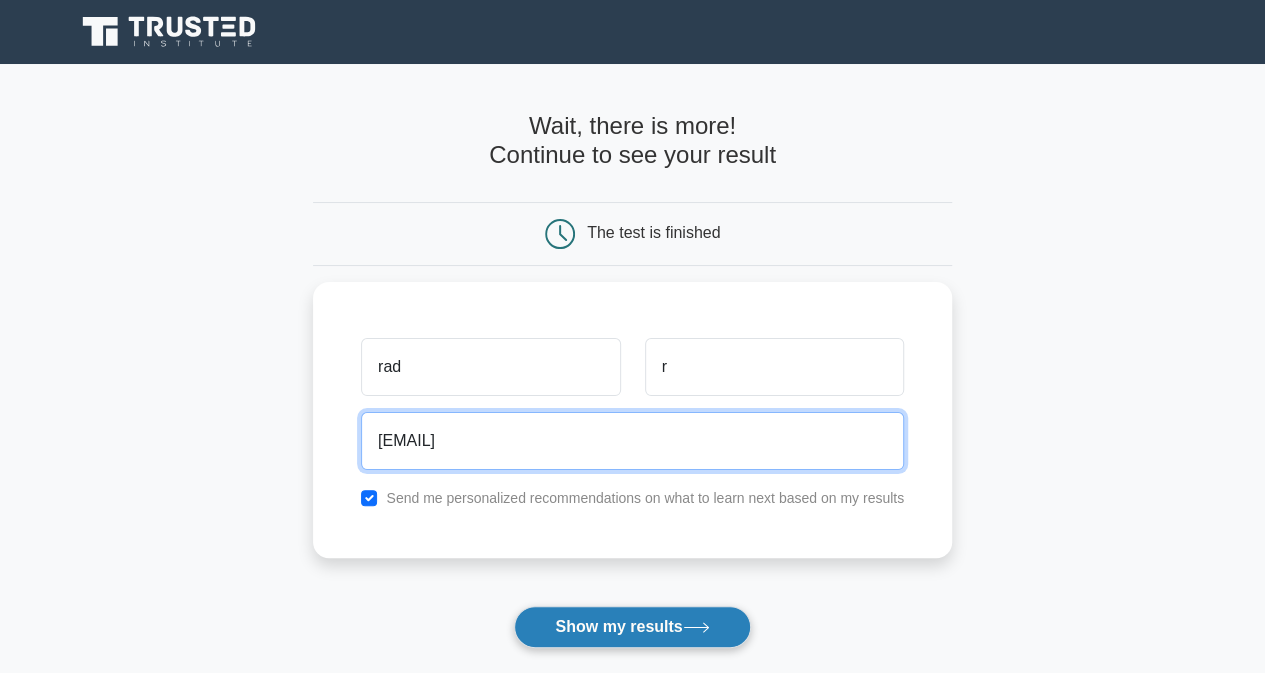 type on "enhancer1221@gmail.com" 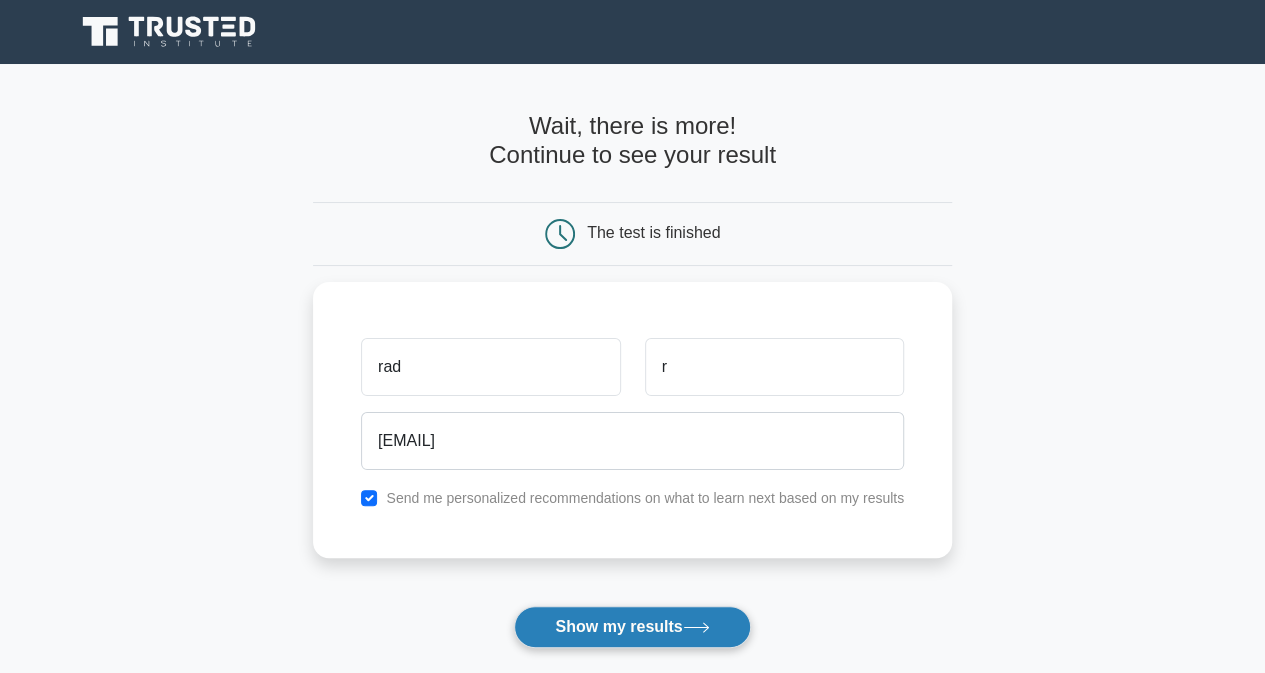 click on "Show my results" at bounding box center (632, 627) 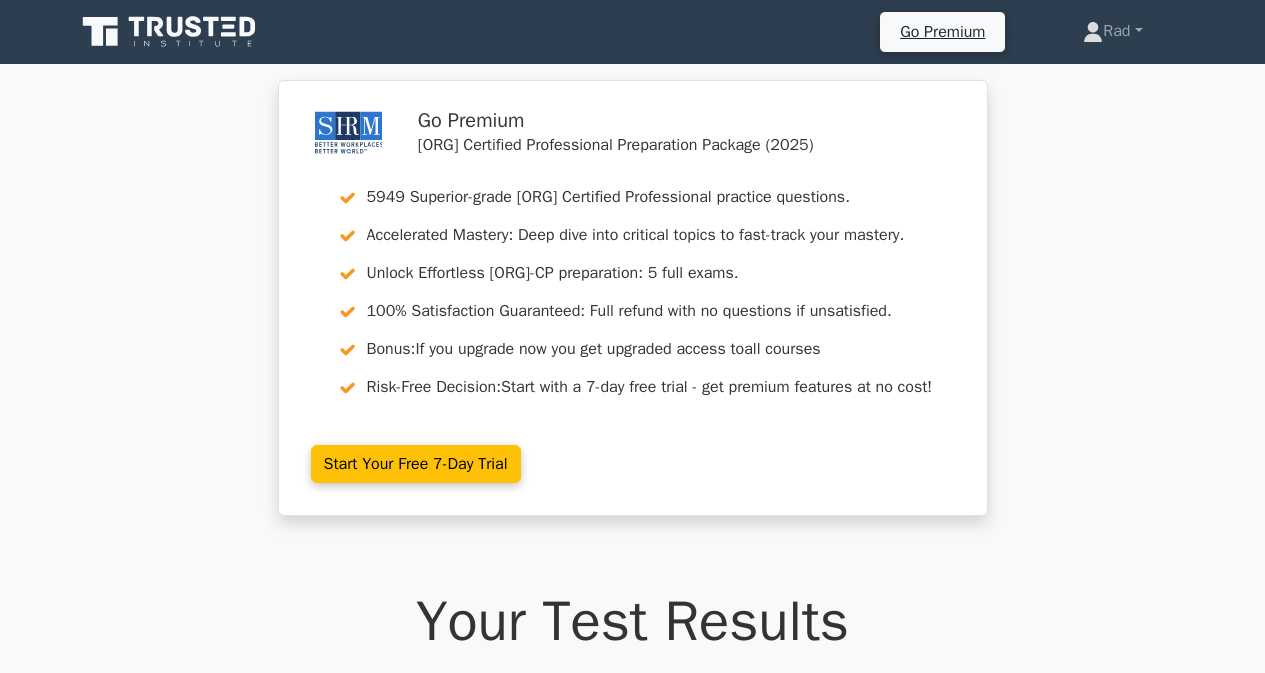 scroll, scrollTop: 0, scrollLeft: 0, axis: both 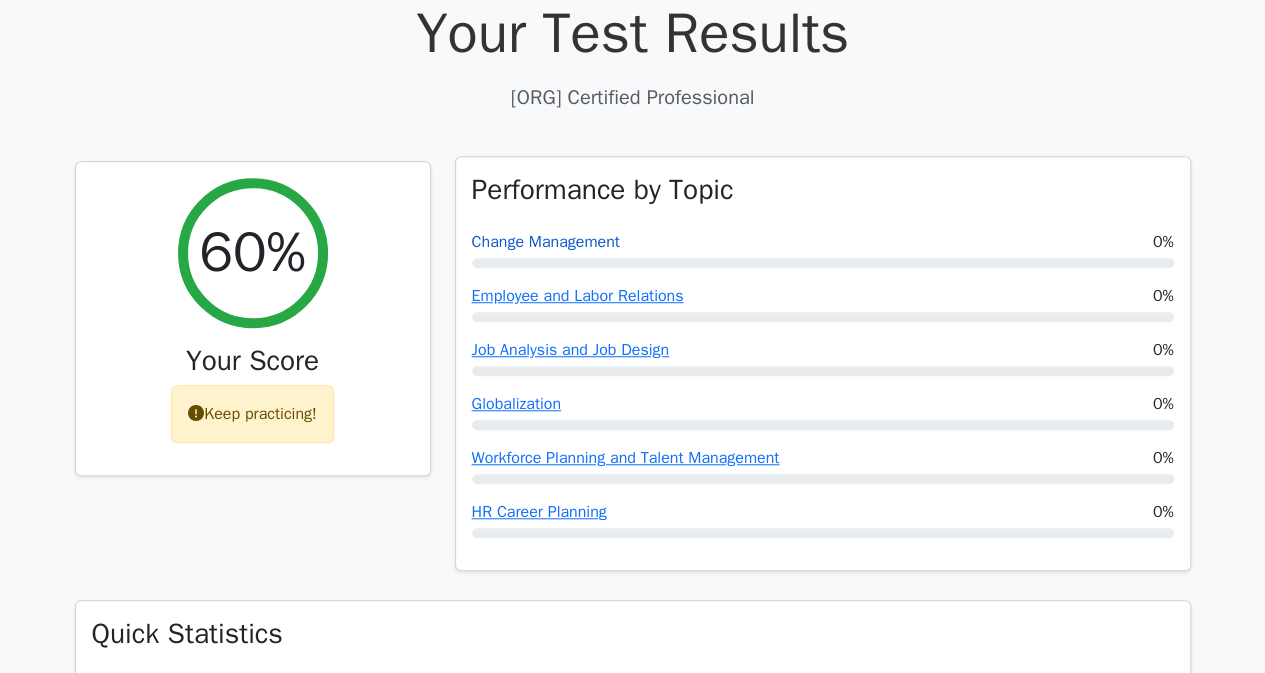 click on "Change Management" at bounding box center [546, 242] 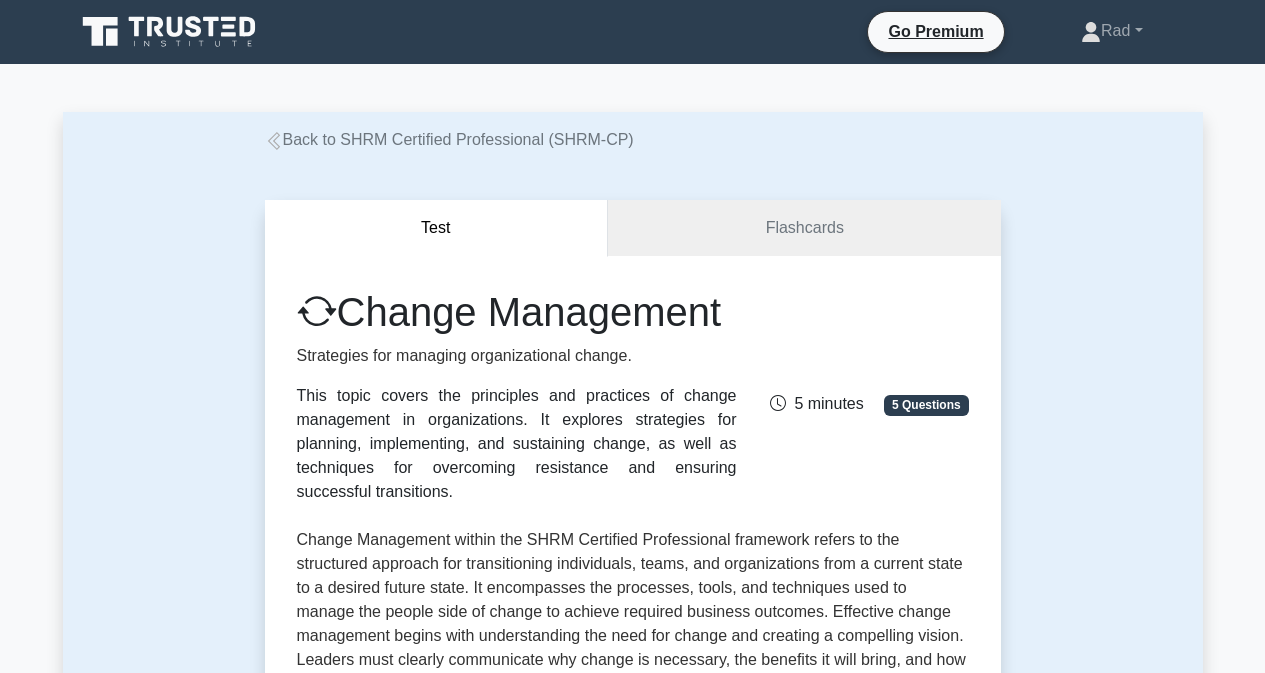 scroll, scrollTop: 0, scrollLeft: 0, axis: both 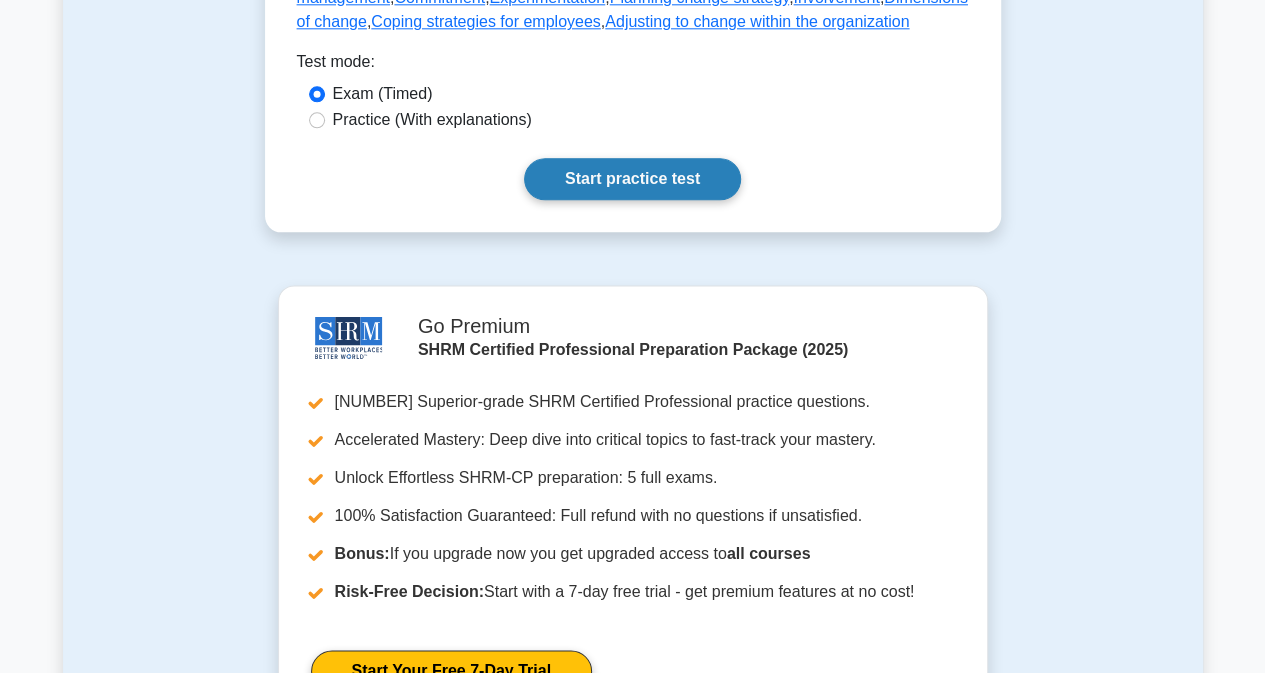 click on "Start practice test" at bounding box center [632, 179] 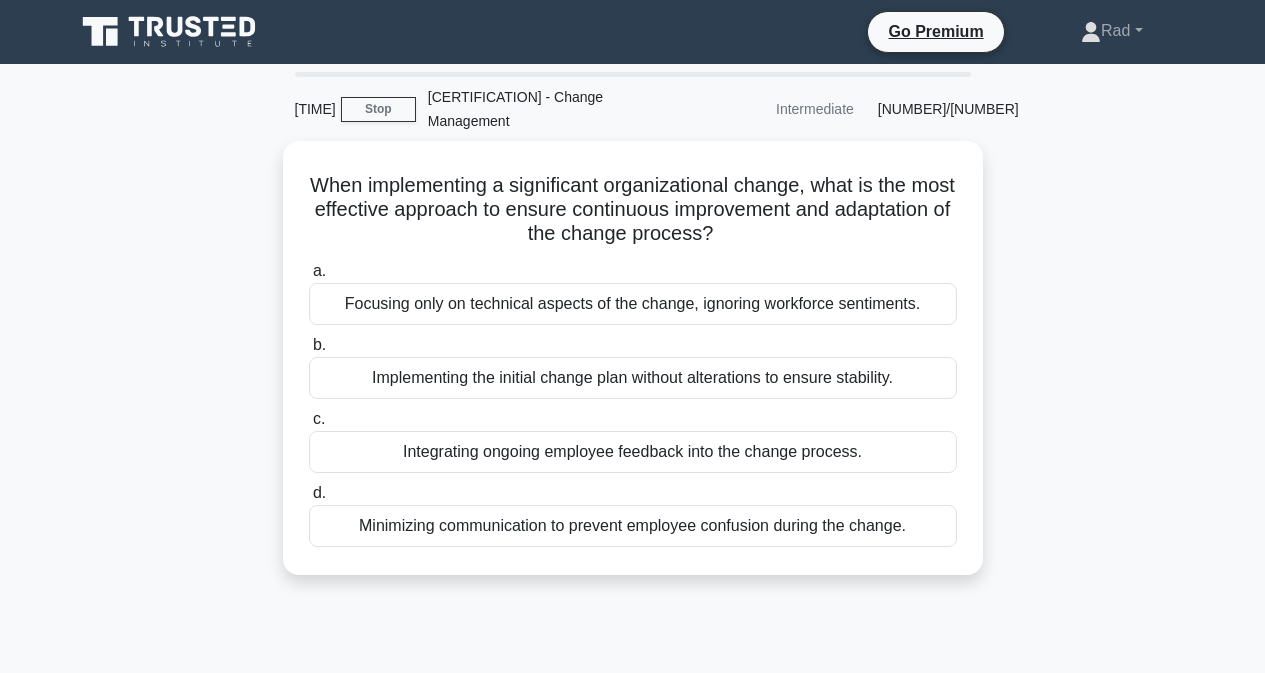 scroll, scrollTop: 0, scrollLeft: 0, axis: both 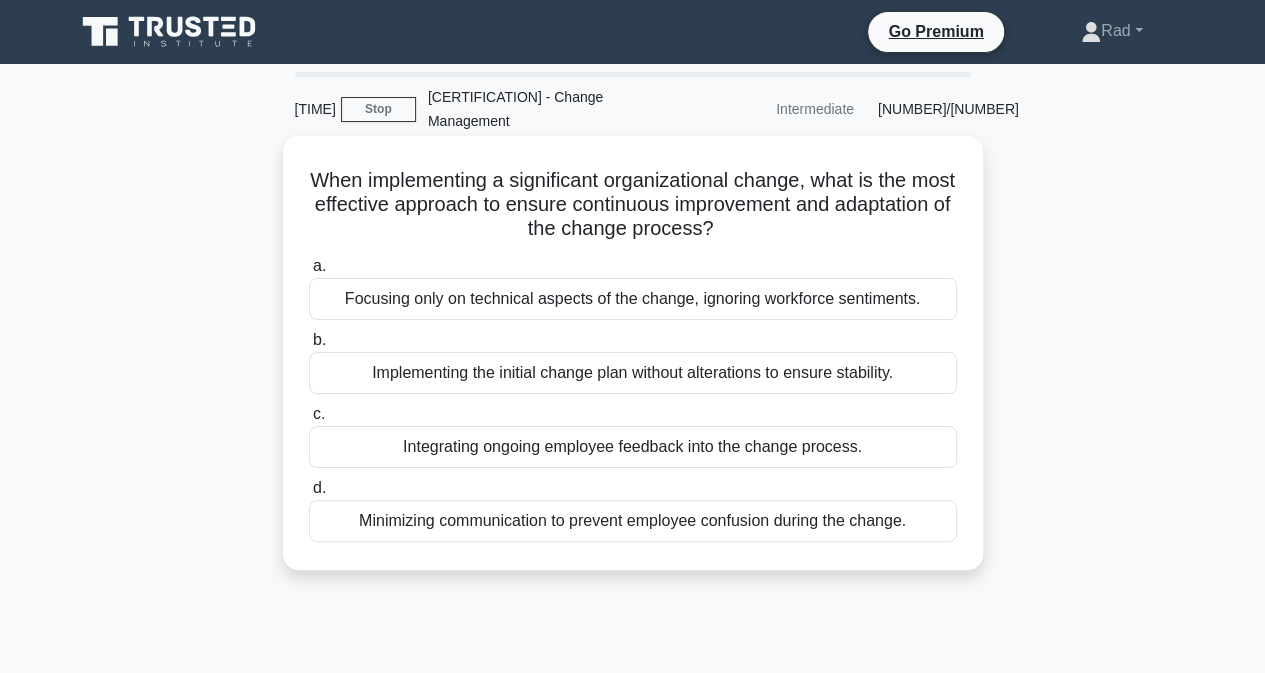 click on "When implementing a significant organizational change, what is the most effective approach to ensure continuous improvement and adaptation of the change process?
.spinner_0XTQ{transform-origin:center;animation:spinner_y6GP .75s linear infinite}@keyframes spinner_y6GP{100%{transform:rotate(360deg)}}
a.
Focusing only on technical aspects of the change, ignoring workforce sentiments.
b. c. d." at bounding box center [633, 353] 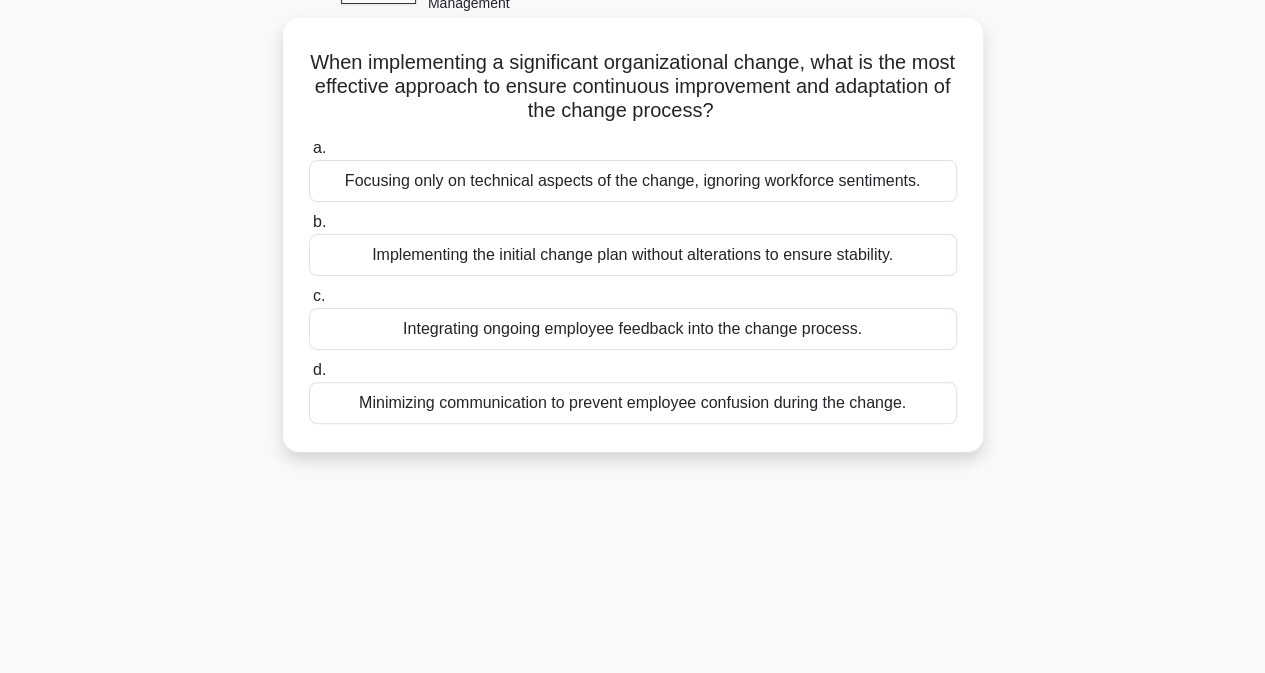 scroll, scrollTop: 120, scrollLeft: 0, axis: vertical 